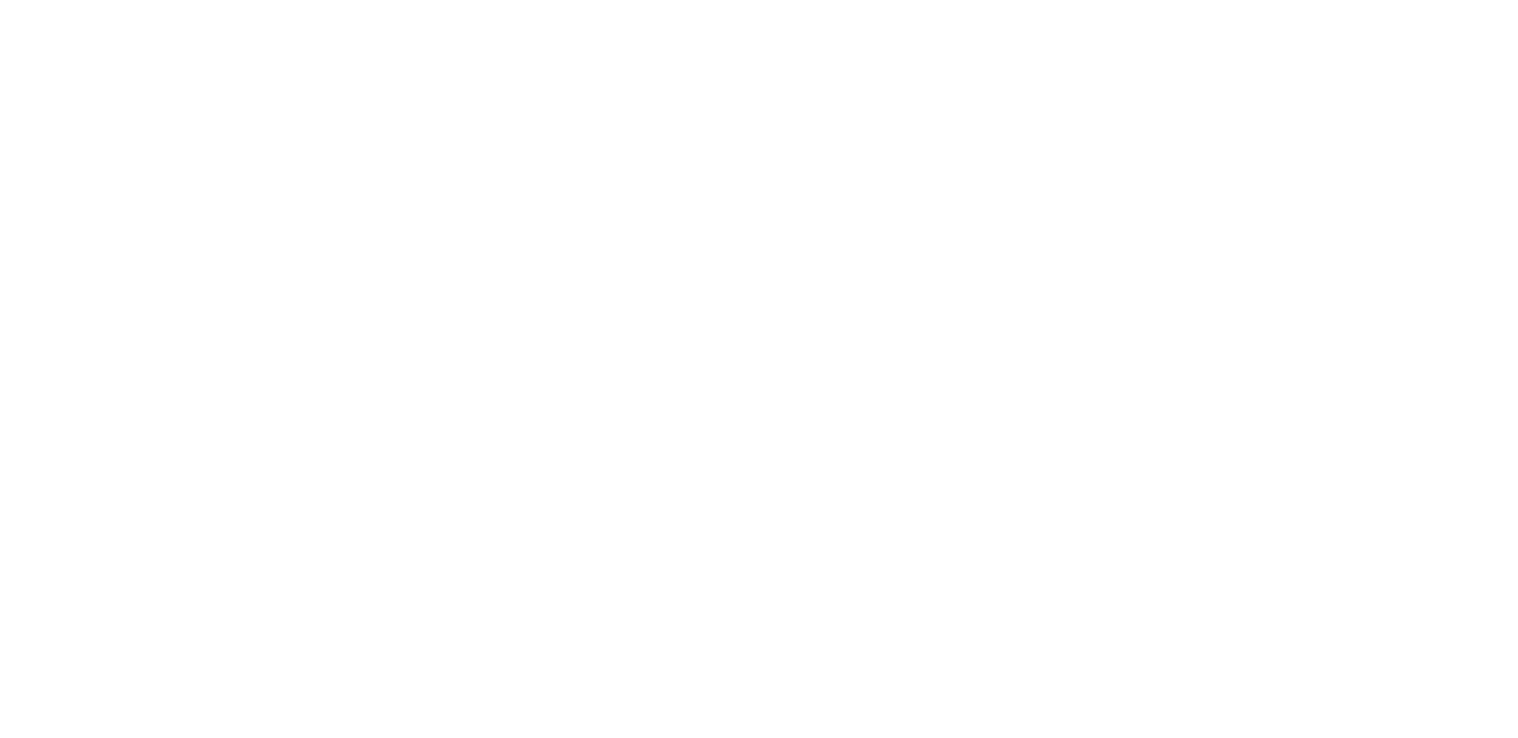 scroll, scrollTop: 0, scrollLeft: 0, axis: both 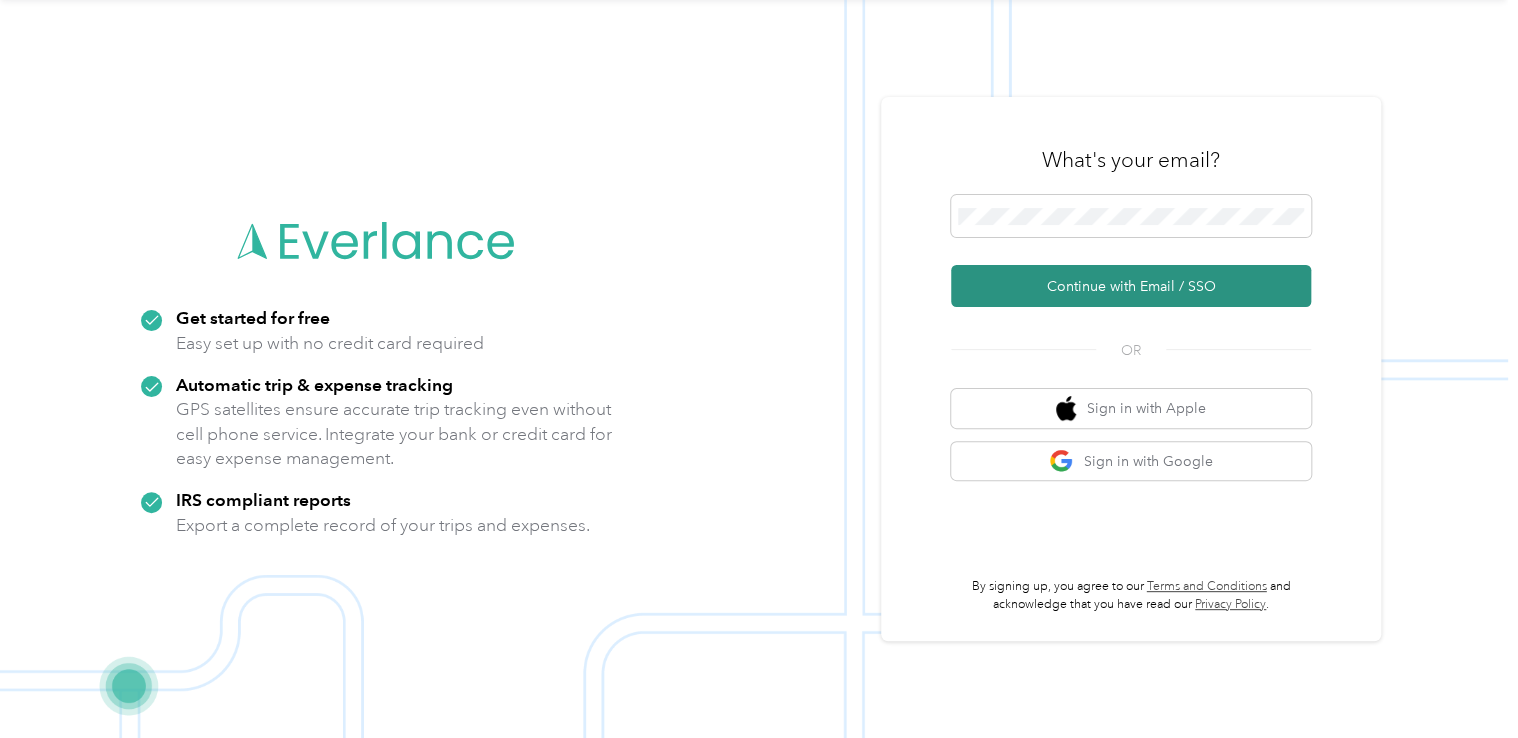 click on "Continue with Email / SSO" at bounding box center [1131, 286] 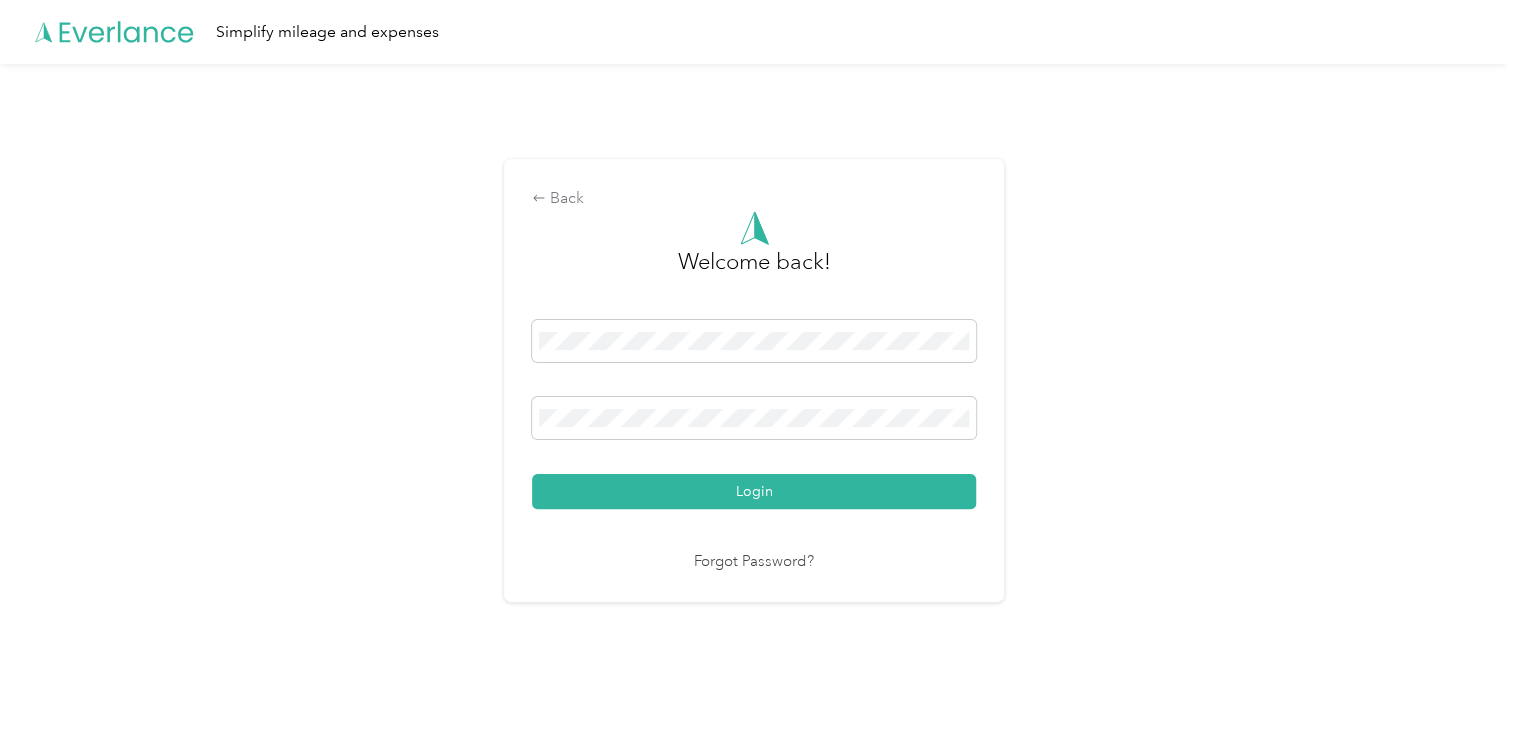 scroll, scrollTop: 0, scrollLeft: 0, axis: both 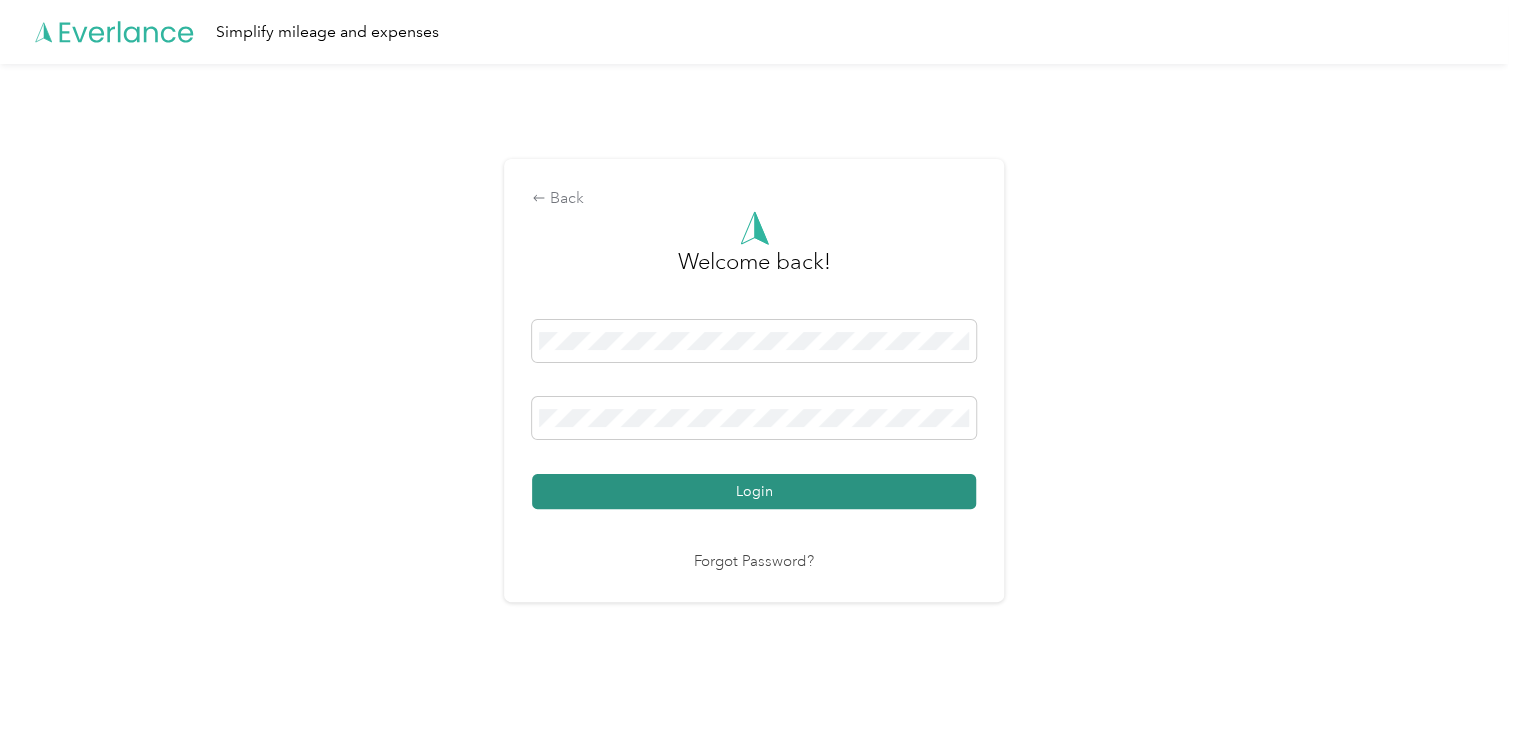 click on "Login" at bounding box center [754, 491] 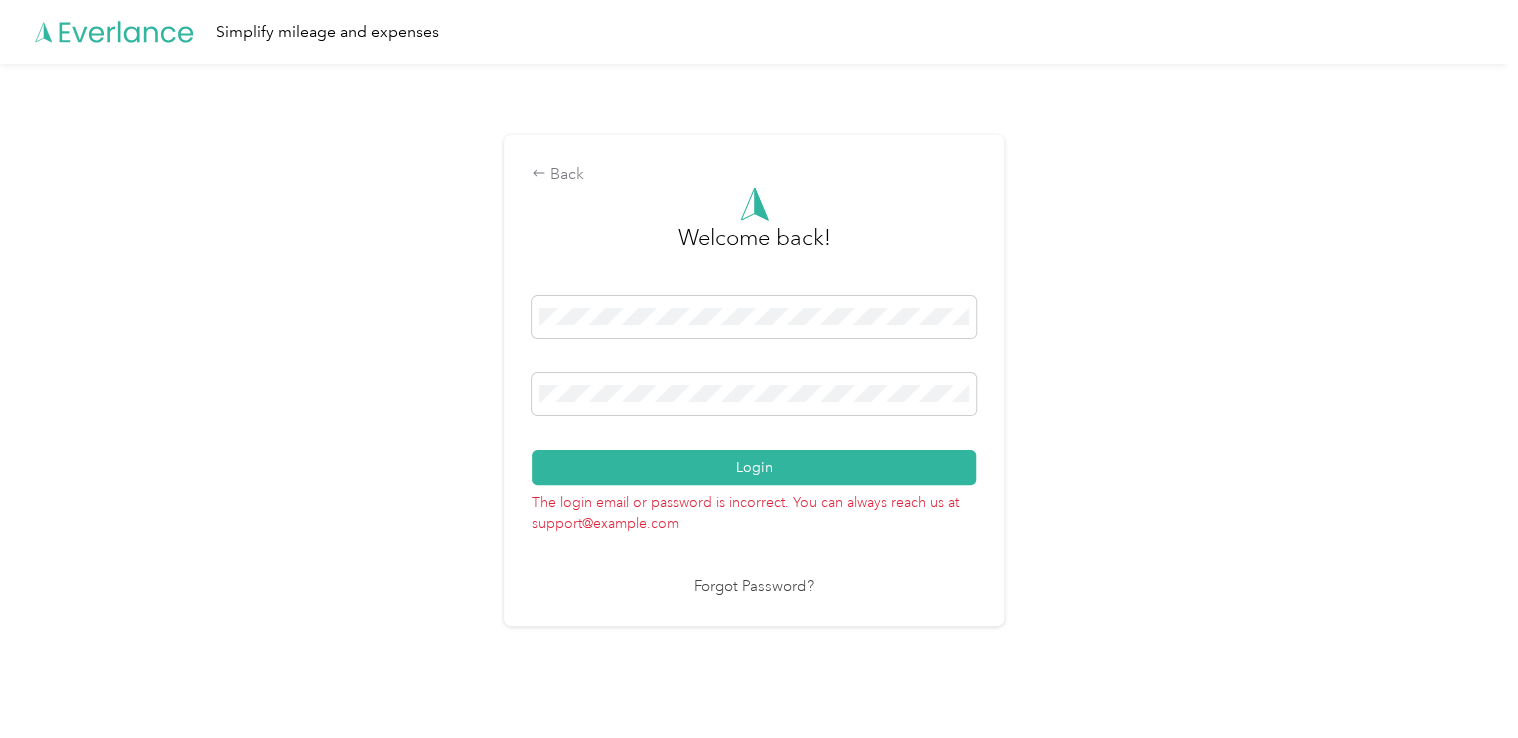 click on "Forgot Password?" at bounding box center [754, 587] 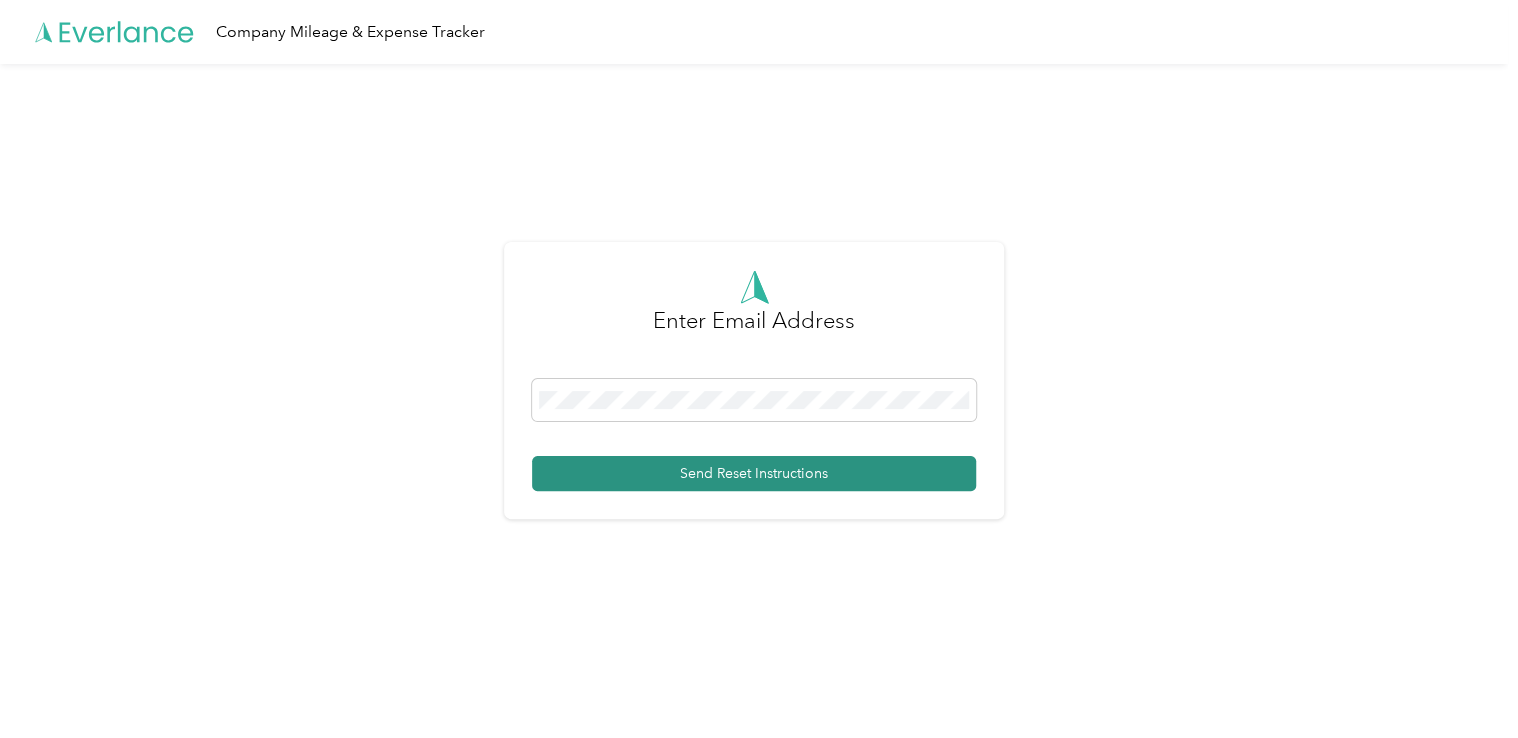 click on "Send Reset Instructions" at bounding box center (754, 473) 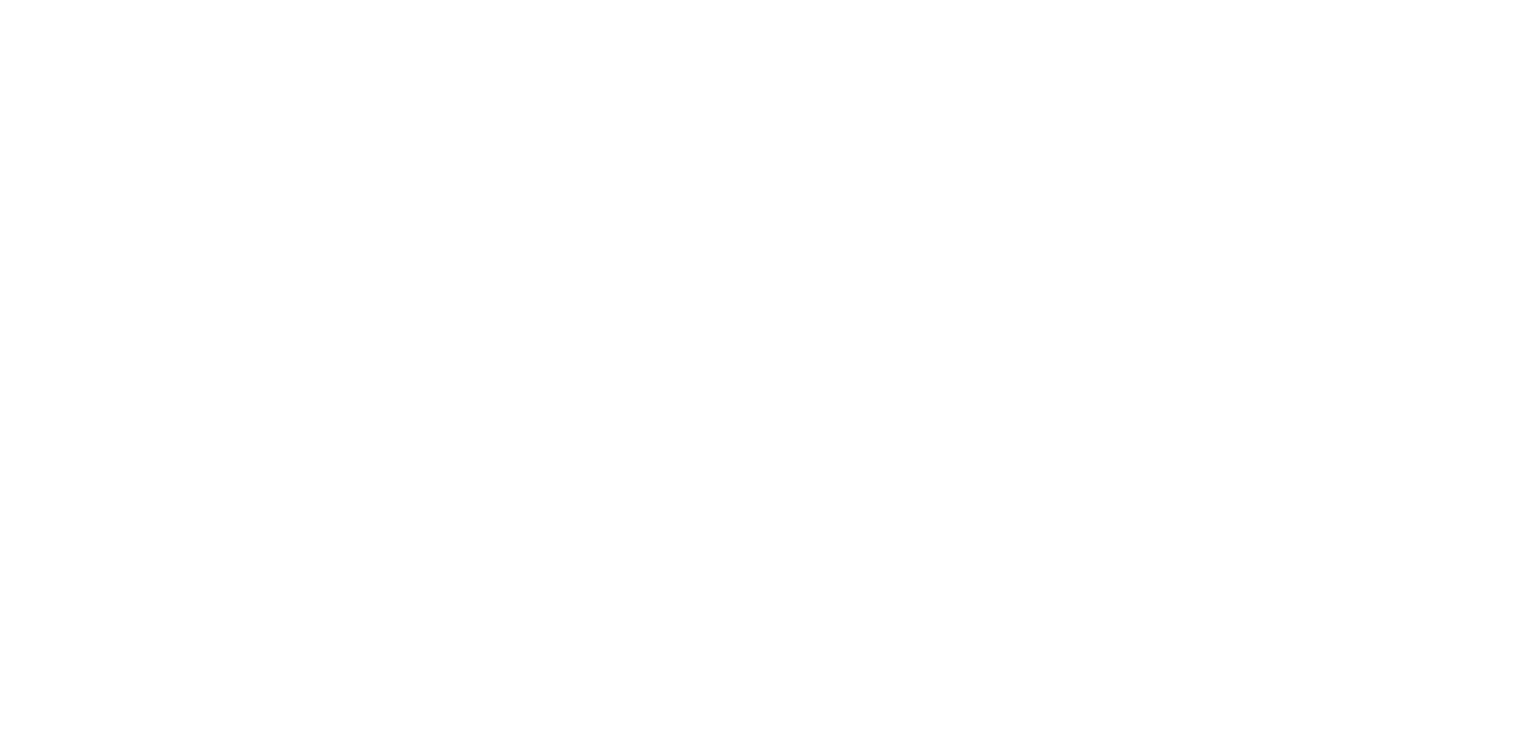 scroll, scrollTop: 0, scrollLeft: 0, axis: both 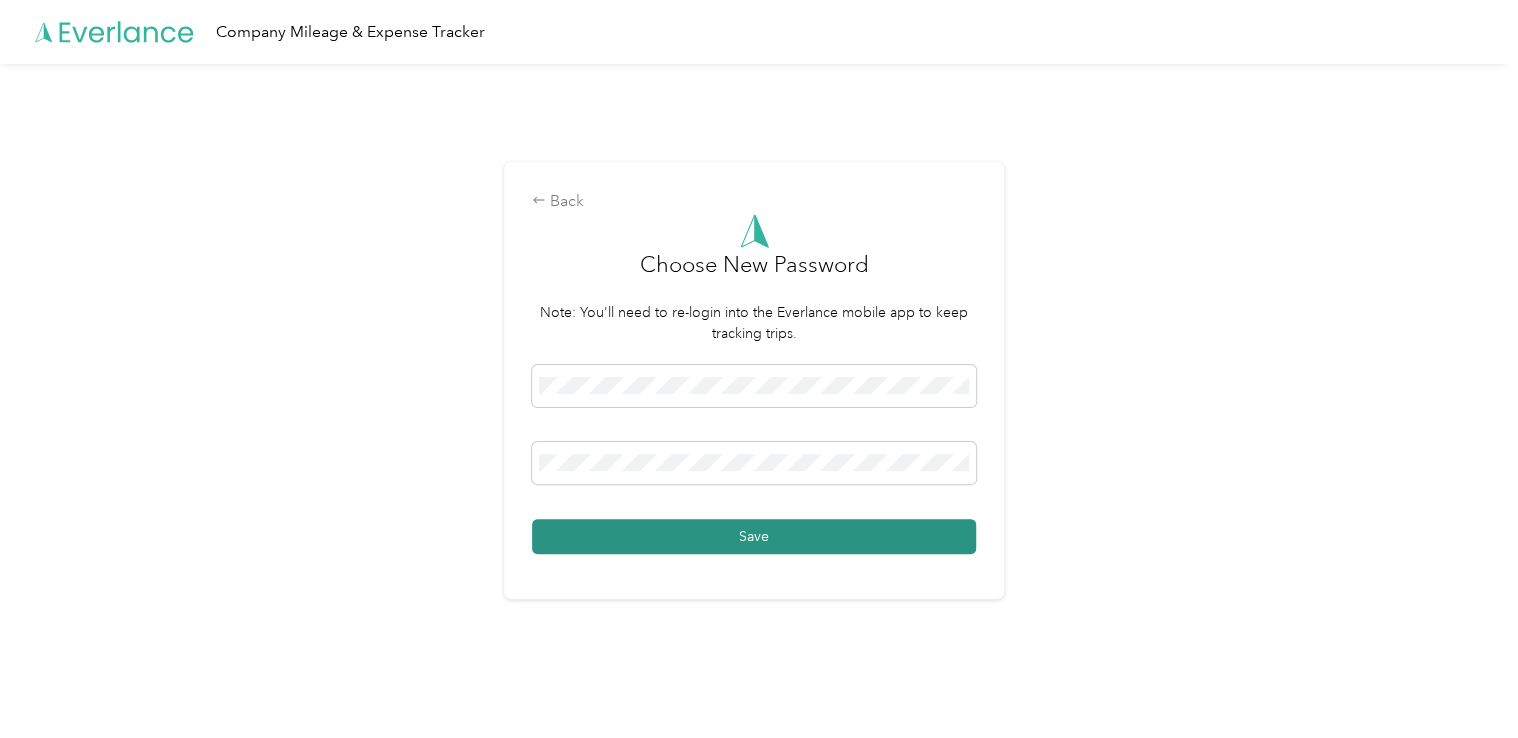 click on "Save" at bounding box center [754, 536] 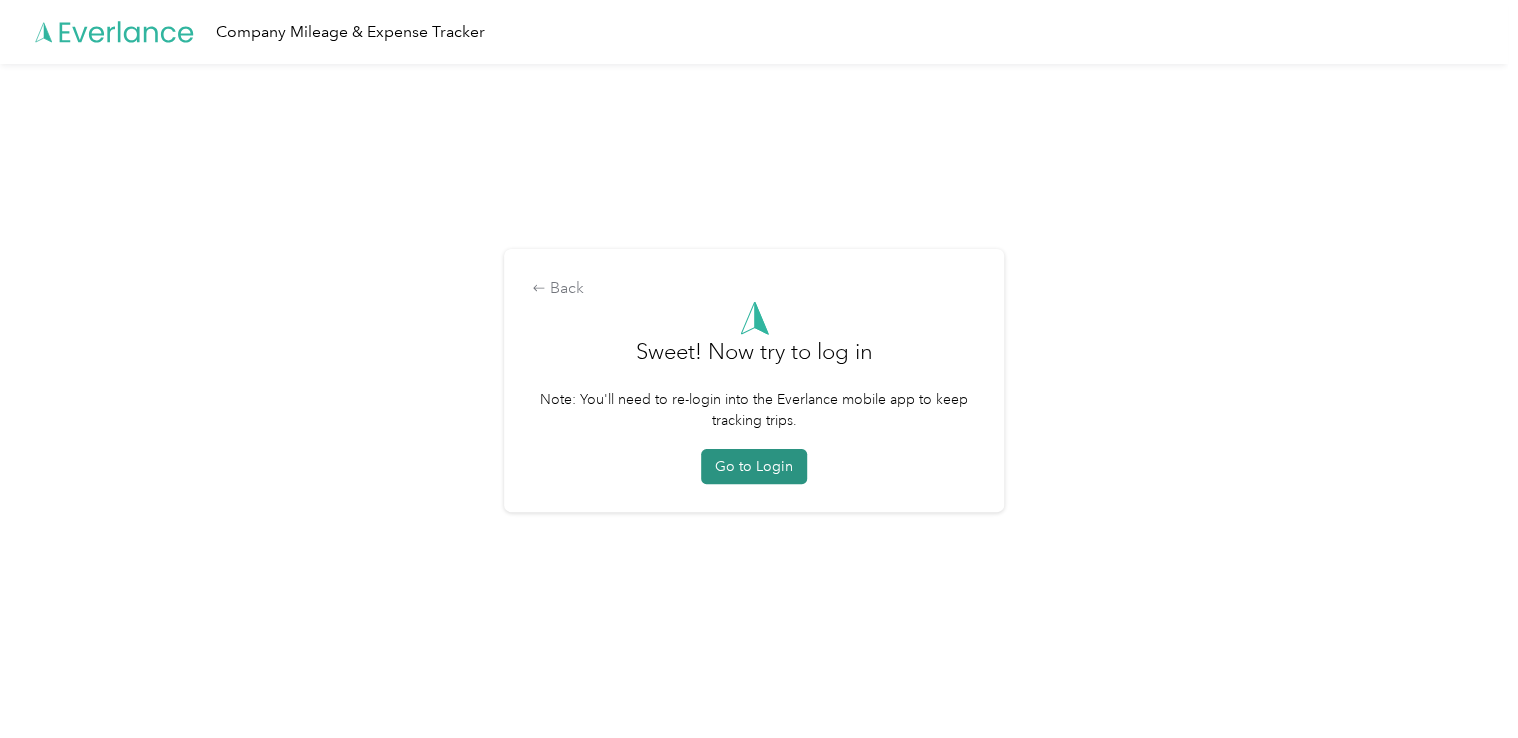 click on "Go to Login" at bounding box center [754, 466] 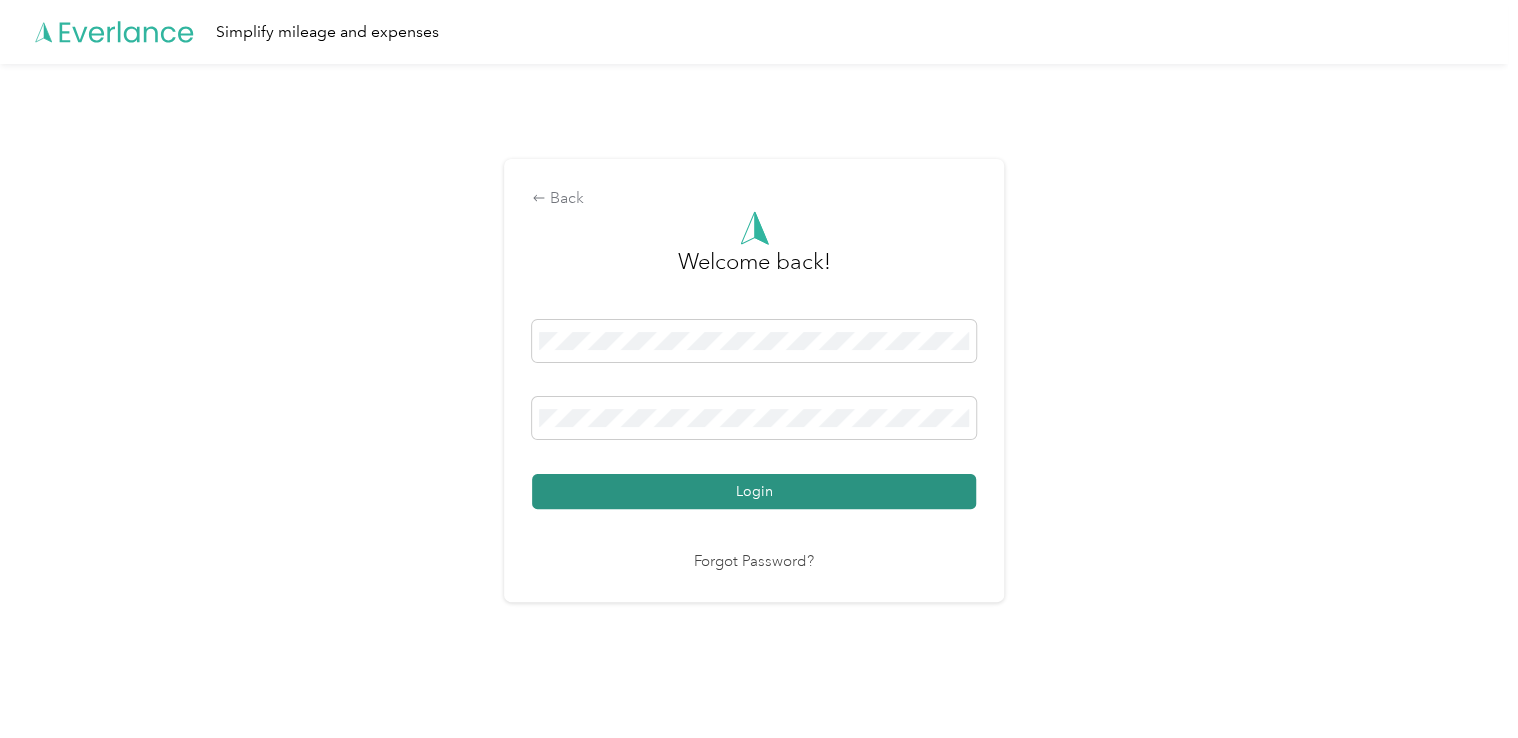 click on "Login" at bounding box center (754, 491) 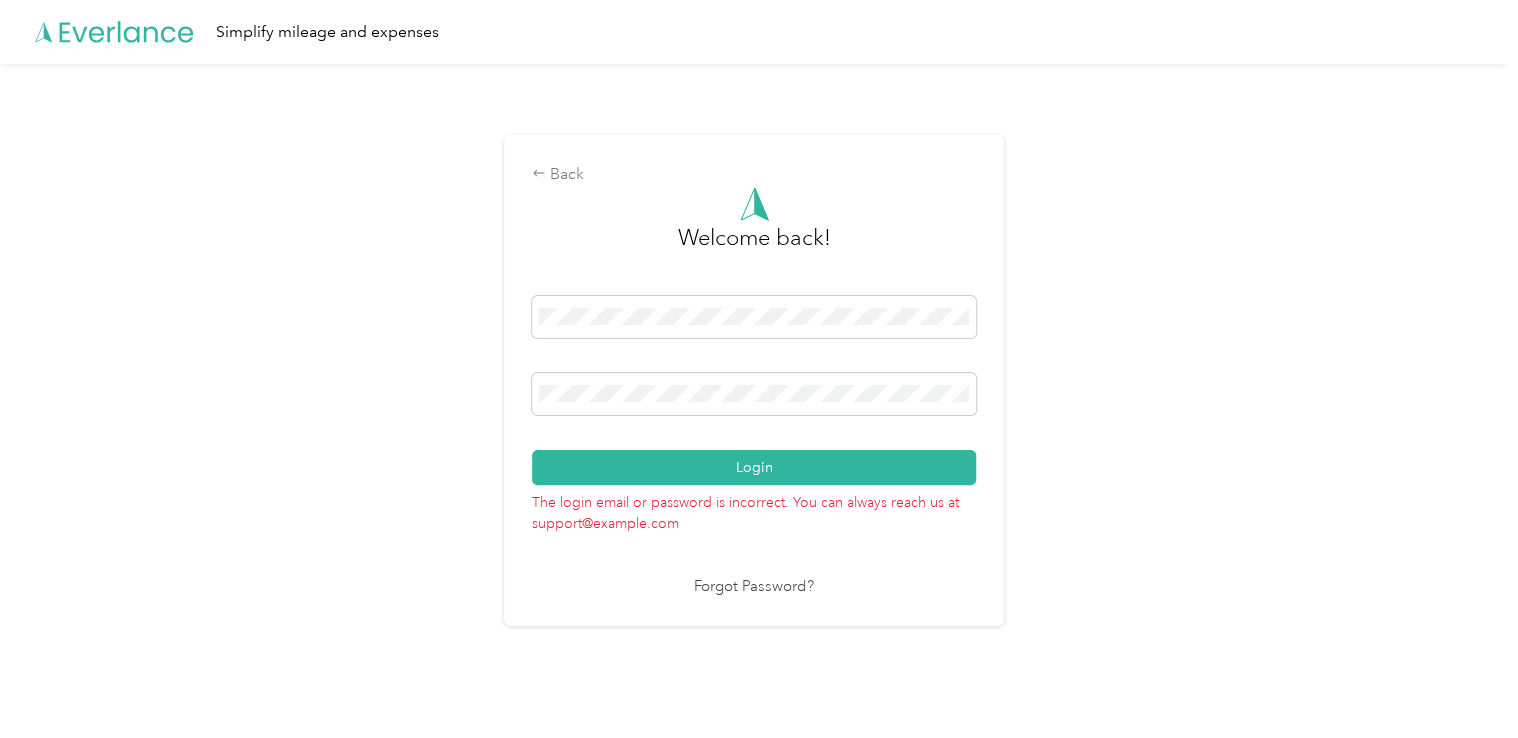 click on "Back Welcome back! Login The login email or password is incorrect. You can always reach us at support@everlance.com Forgot Password?" at bounding box center [754, 388] 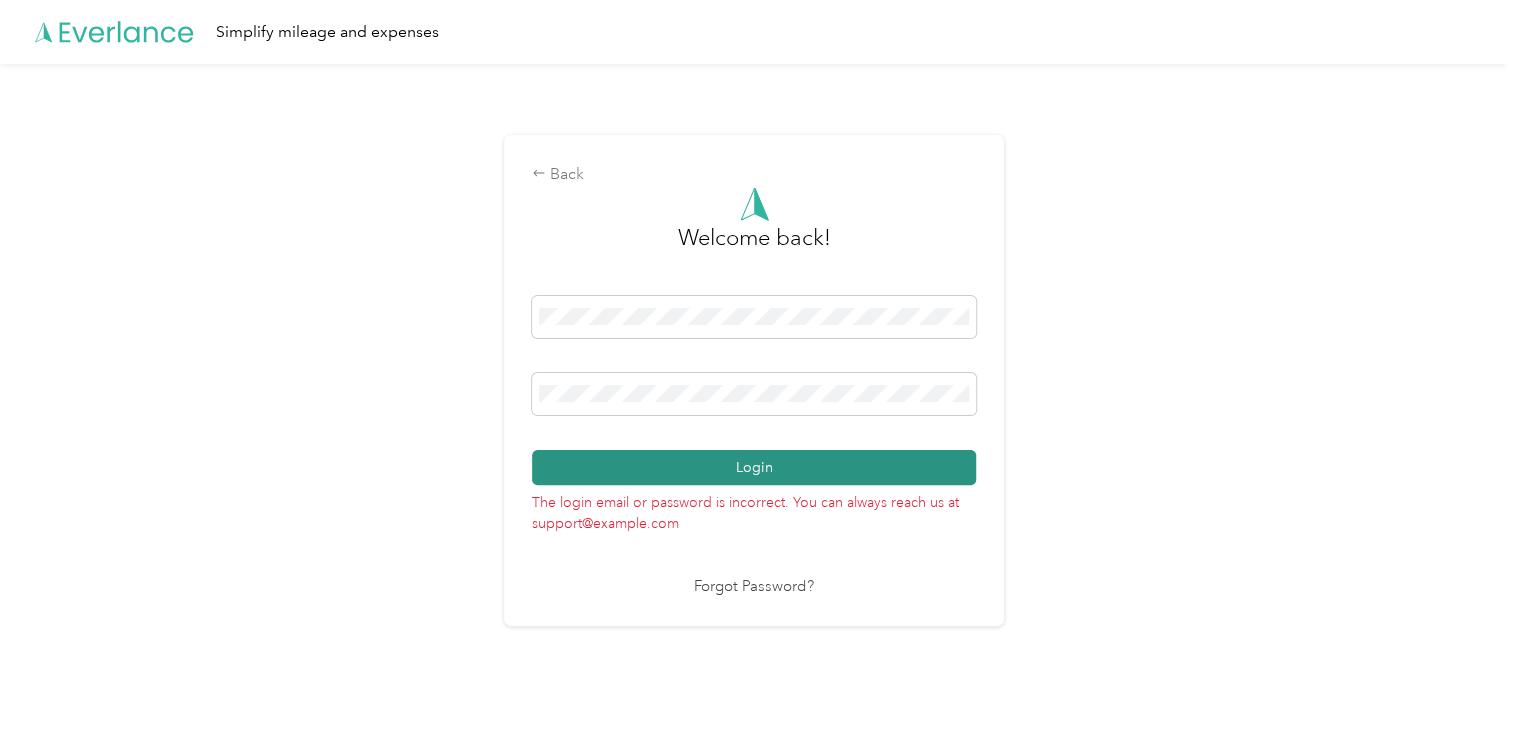click on "Login" at bounding box center (754, 467) 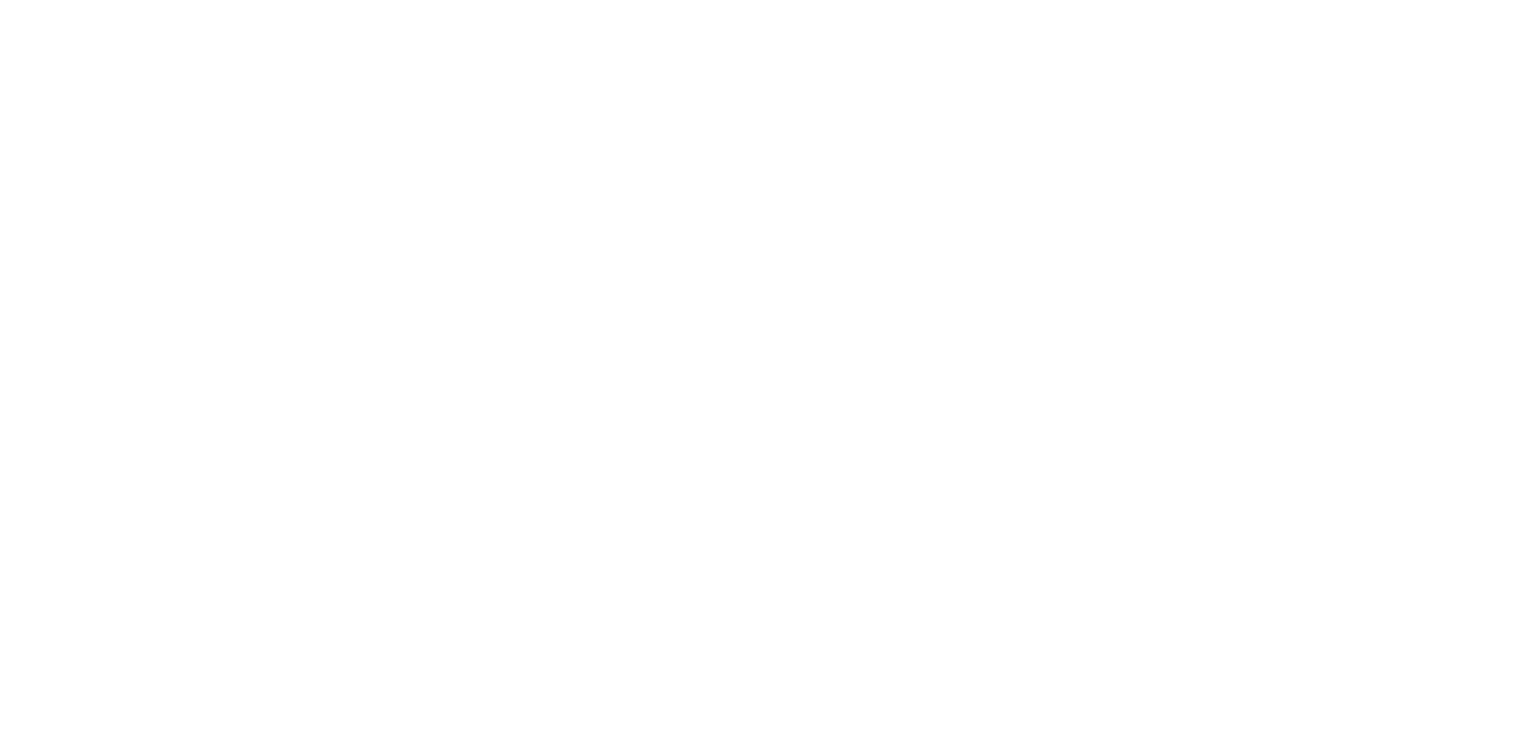 scroll, scrollTop: 0, scrollLeft: 0, axis: both 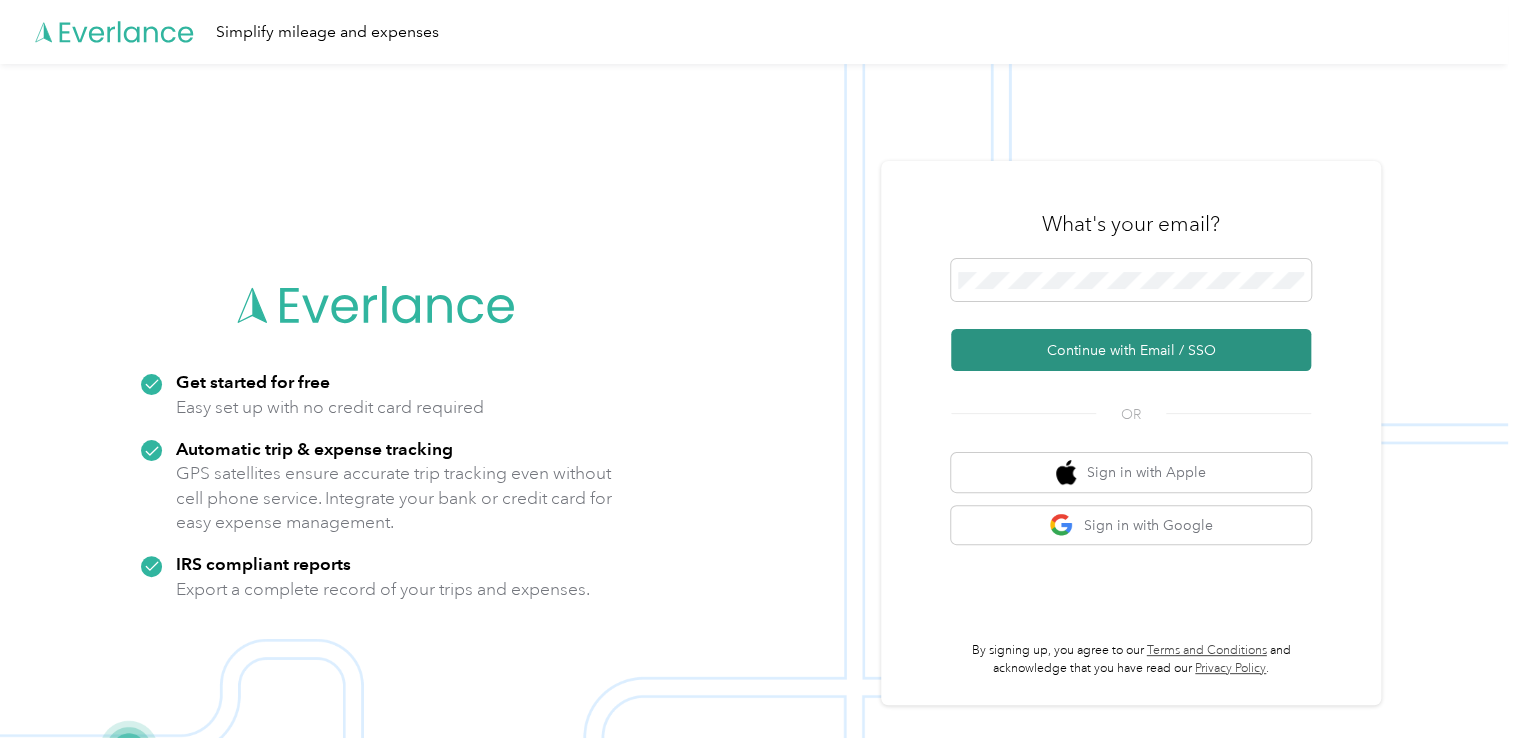 click on "Continue with Email / SSO" at bounding box center (1131, 350) 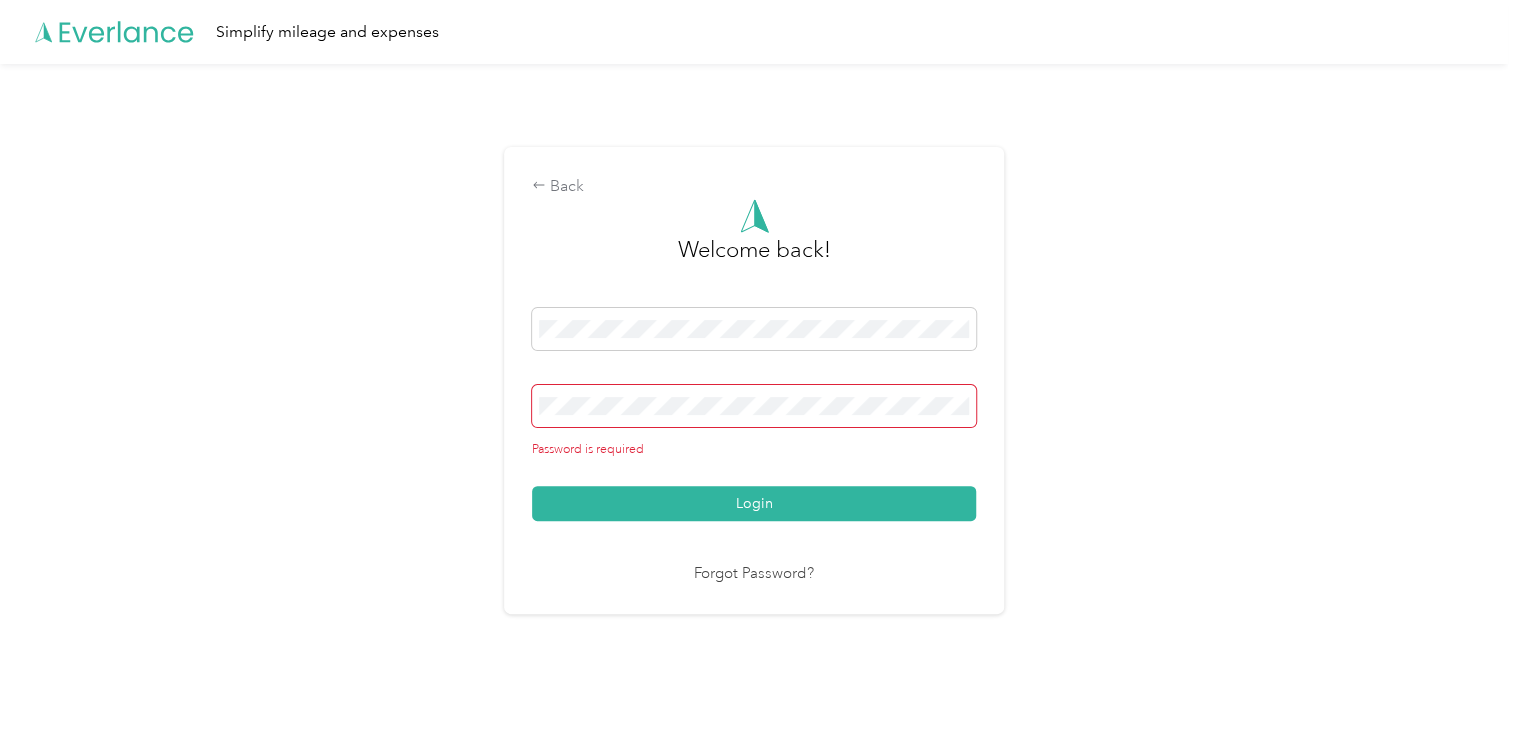 click on "Password is required Login" at bounding box center [754, 415] 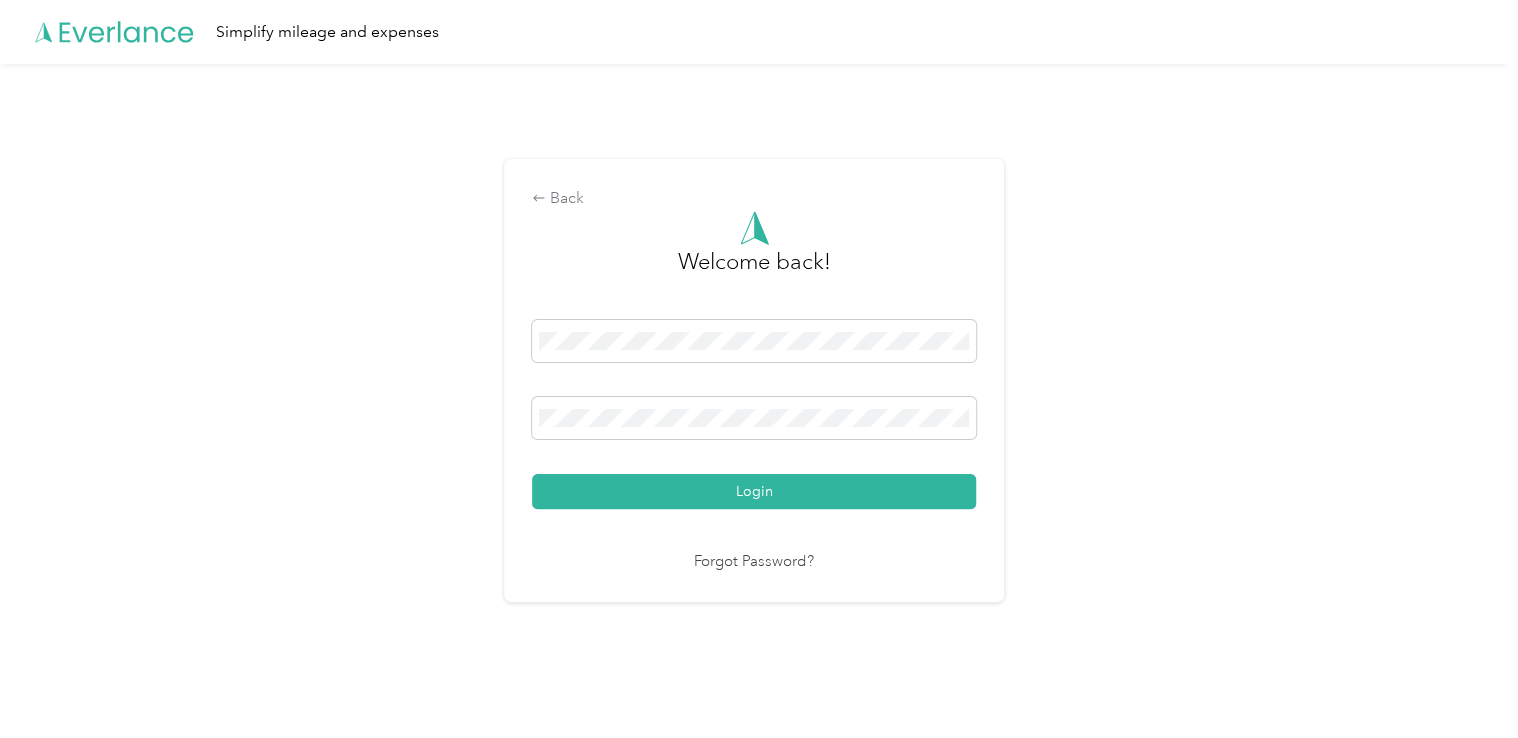 click on "Back Welcome back! Login Forgot Password?" at bounding box center (754, 388) 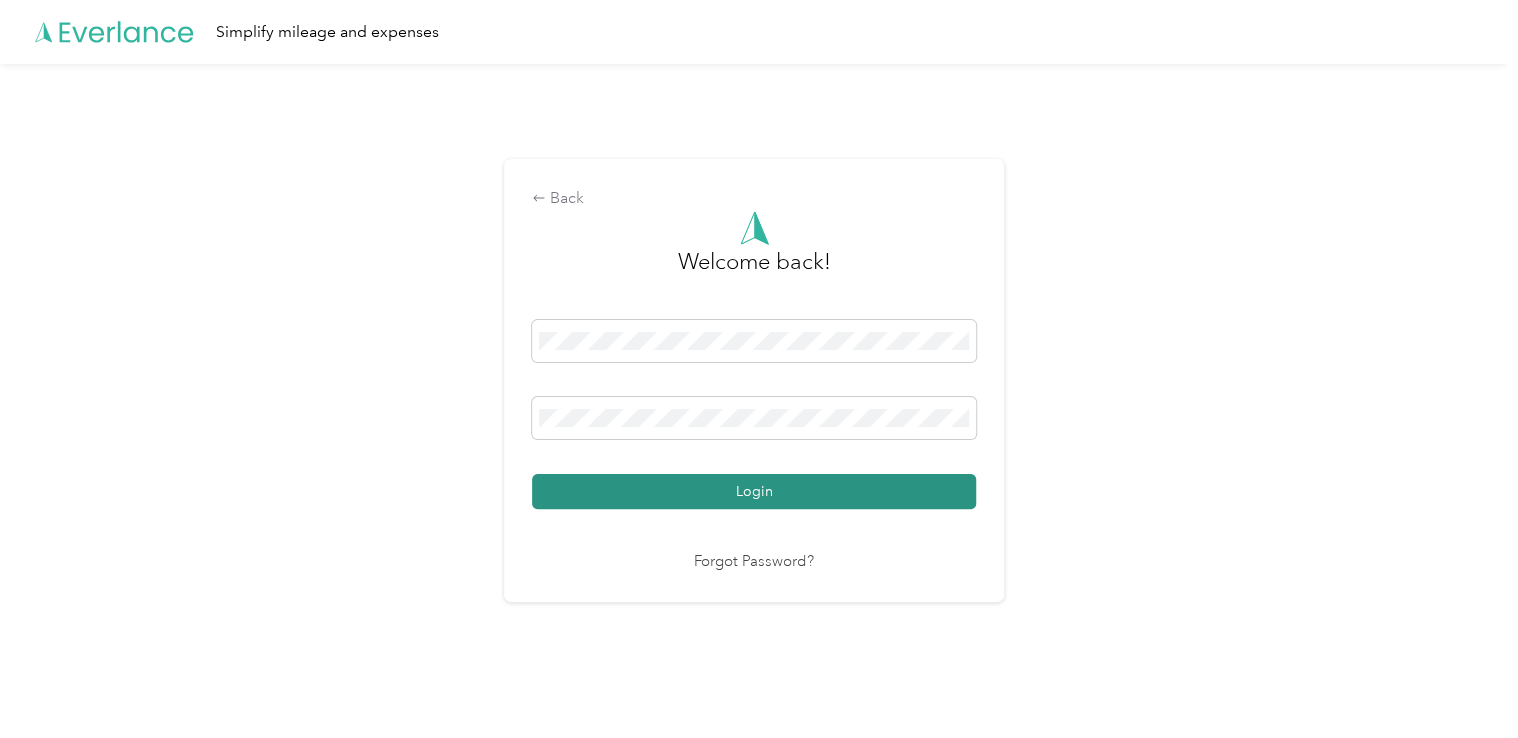 click on "Login" at bounding box center [754, 491] 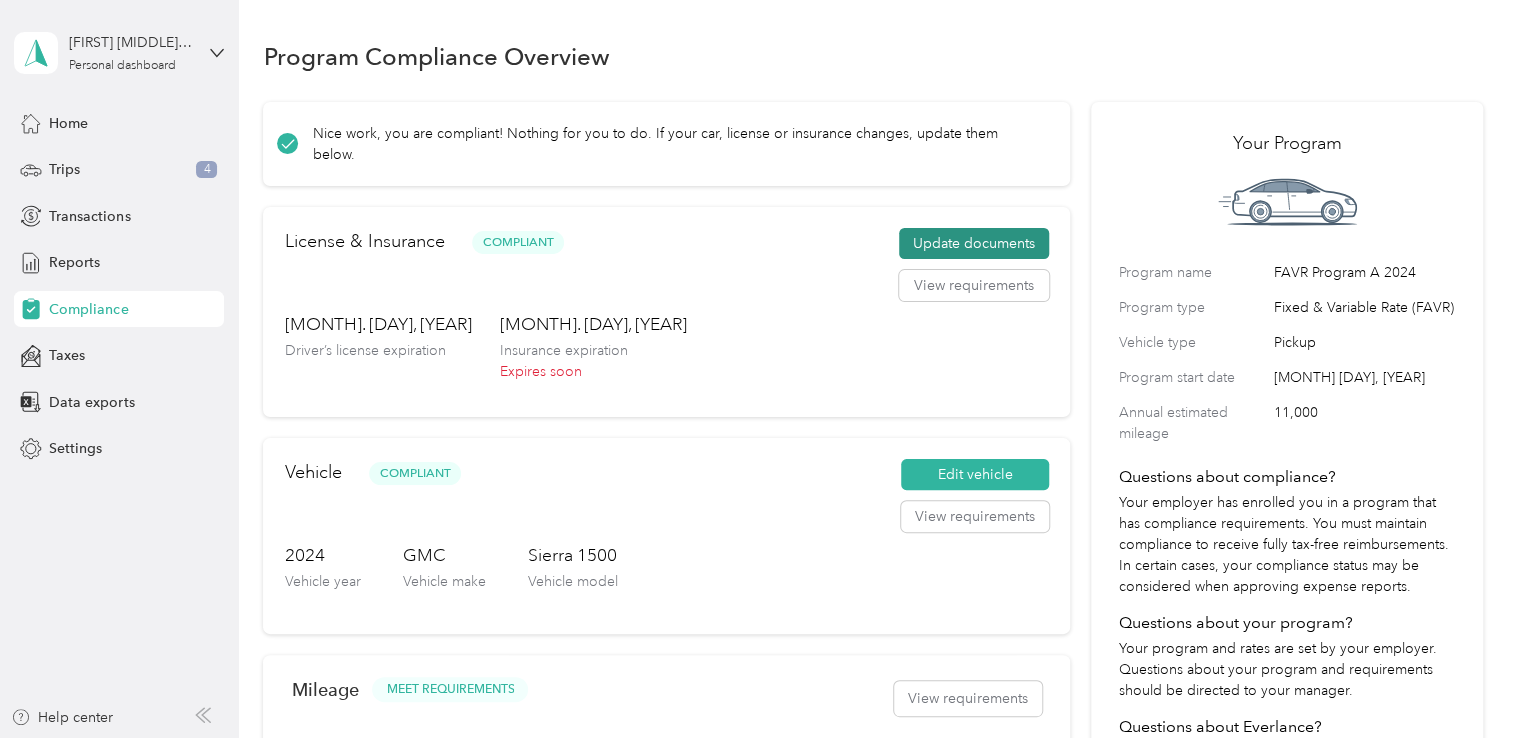 click on "Update documents" at bounding box center [974, 244] 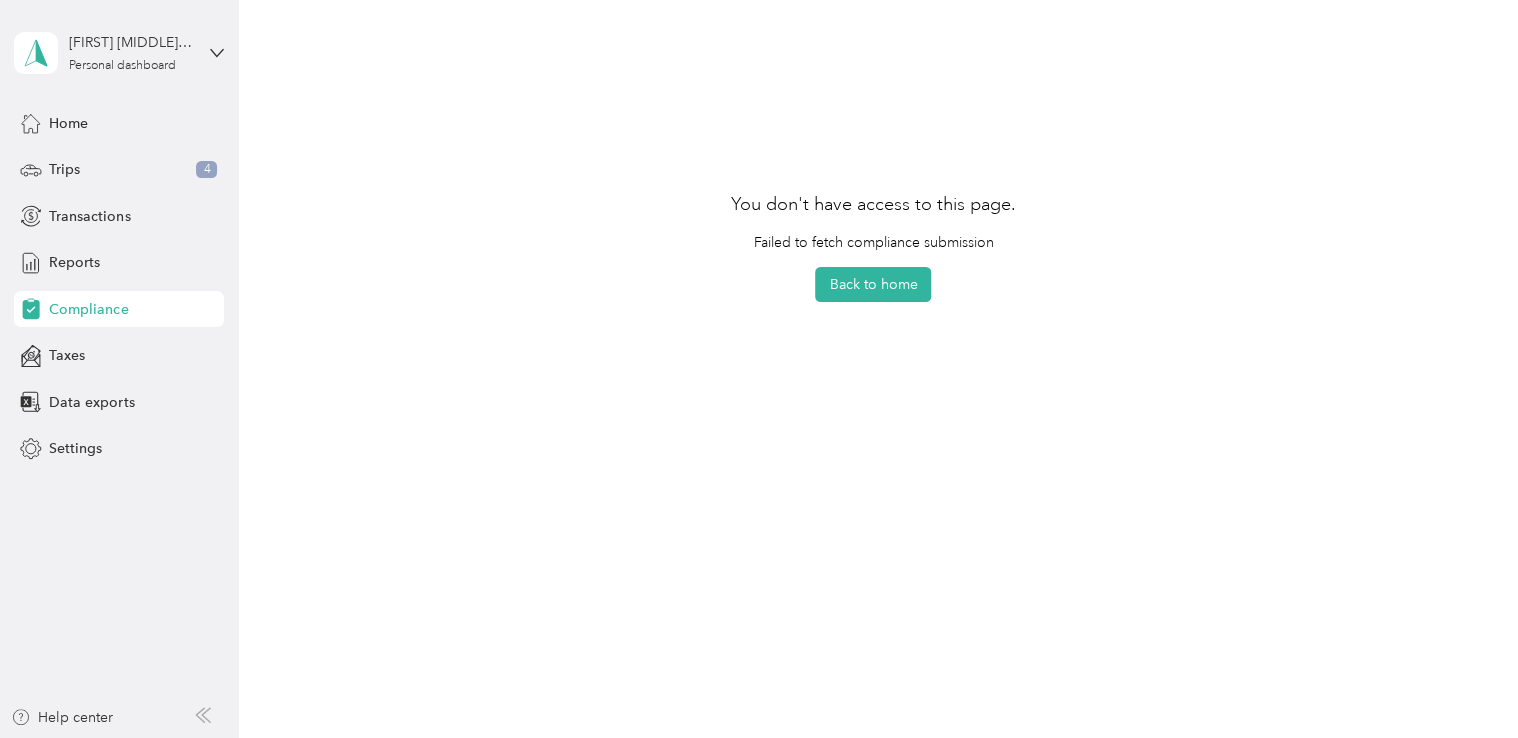 scroll, scrollTop: 147, scrollLeft: 0, axis: vertical 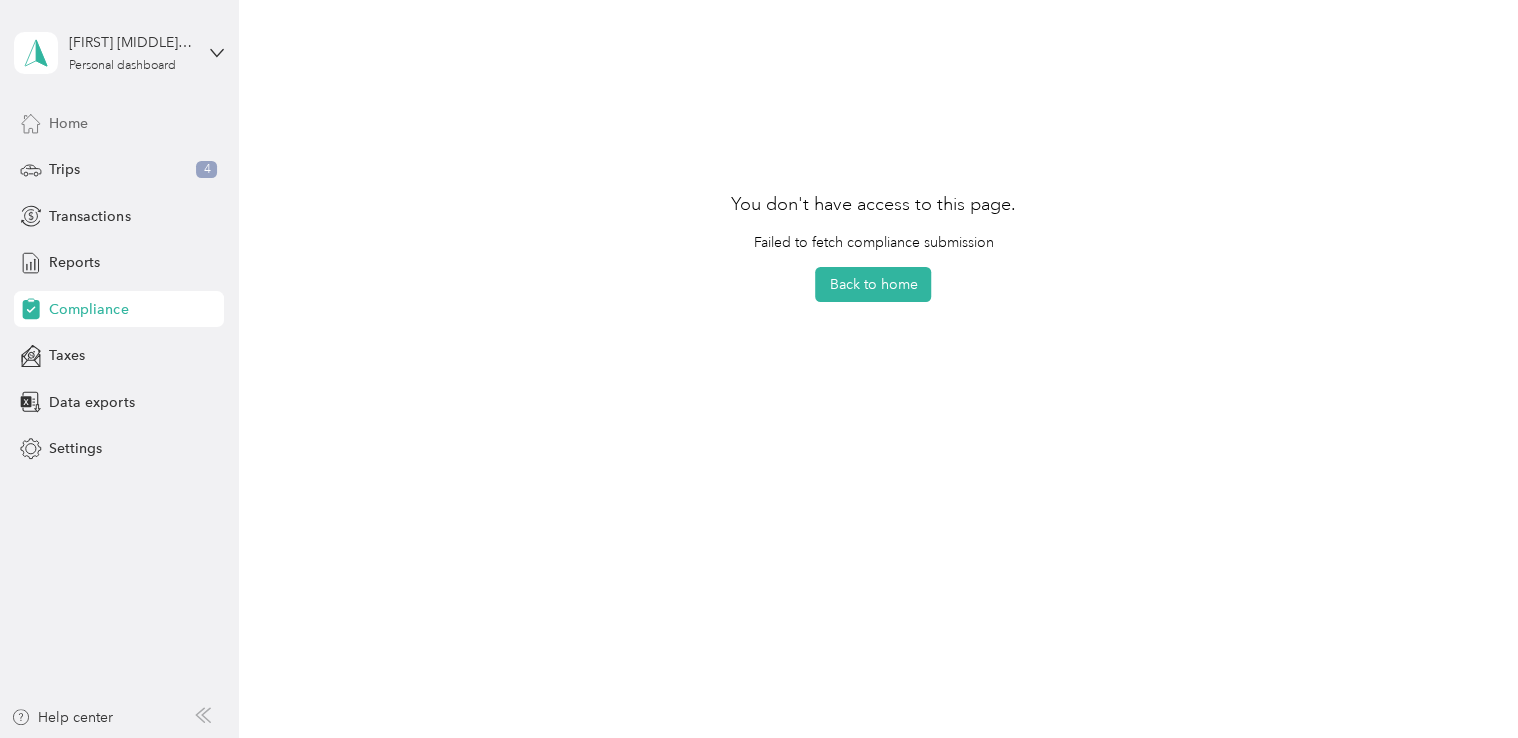 click on "Home" at bounding box center [68, 123] 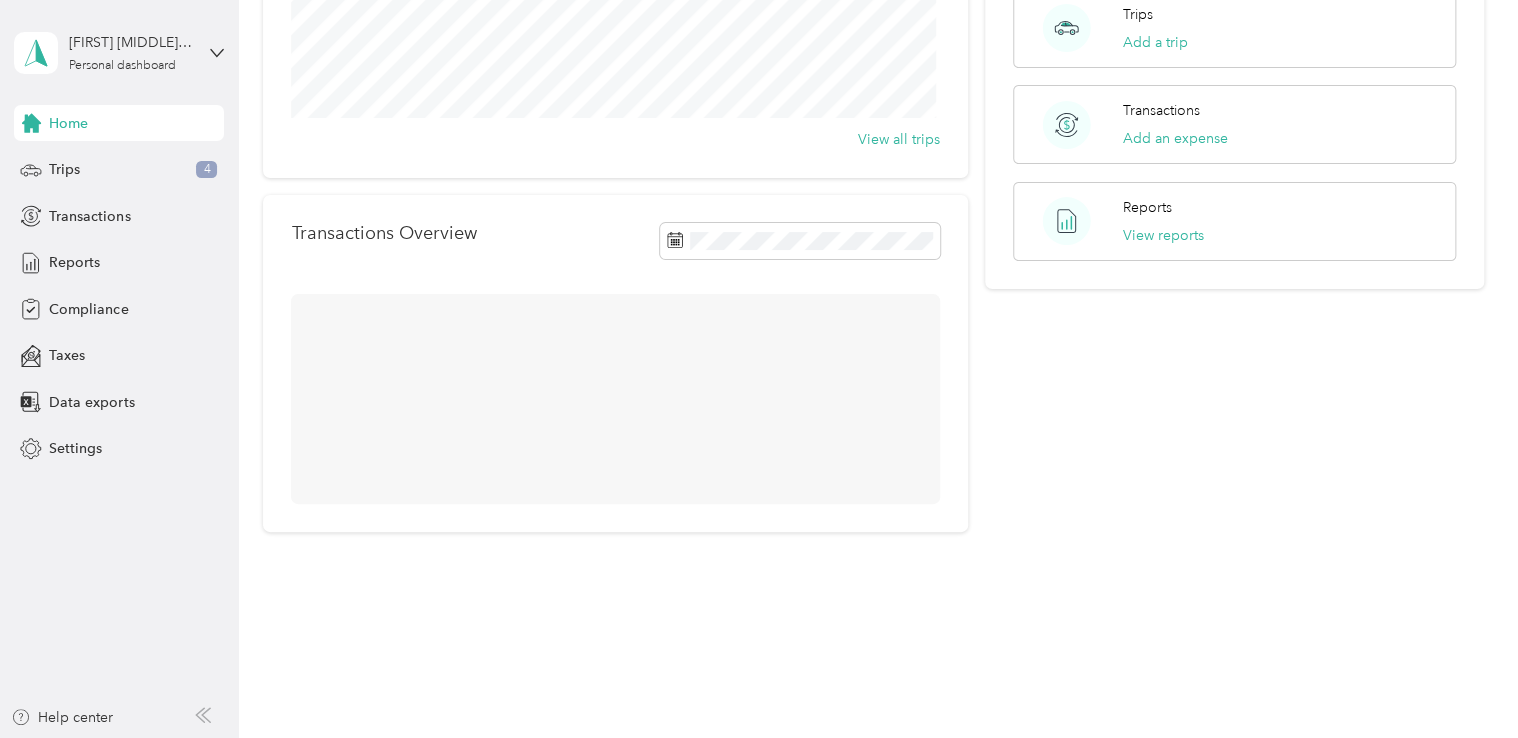 scroll, scrollTop: 326, scrollLeft: 0, axis: vertical 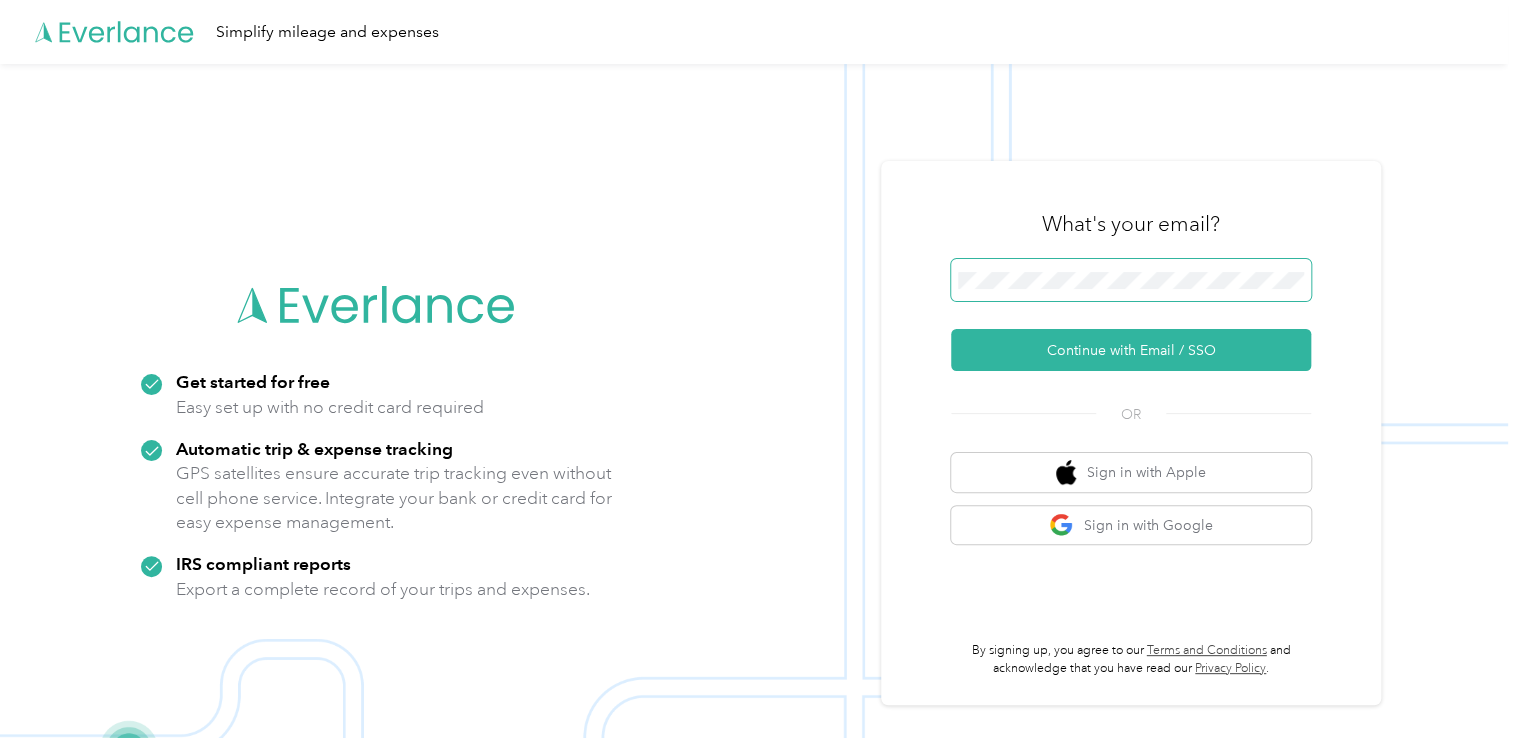 click at bounding box center [1131, 280] 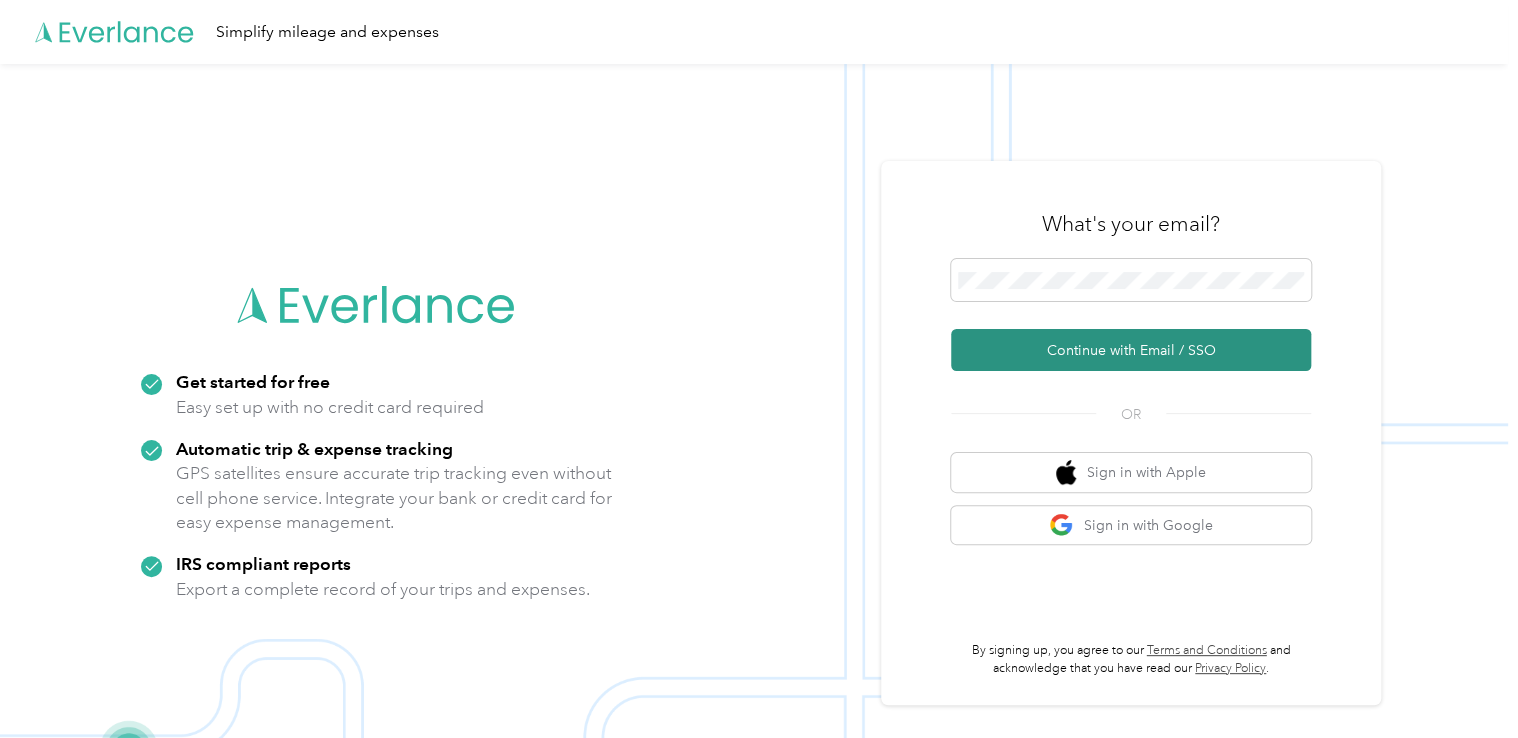 click on "Continue with Email / SSO" at bounding box center [1131, 350] 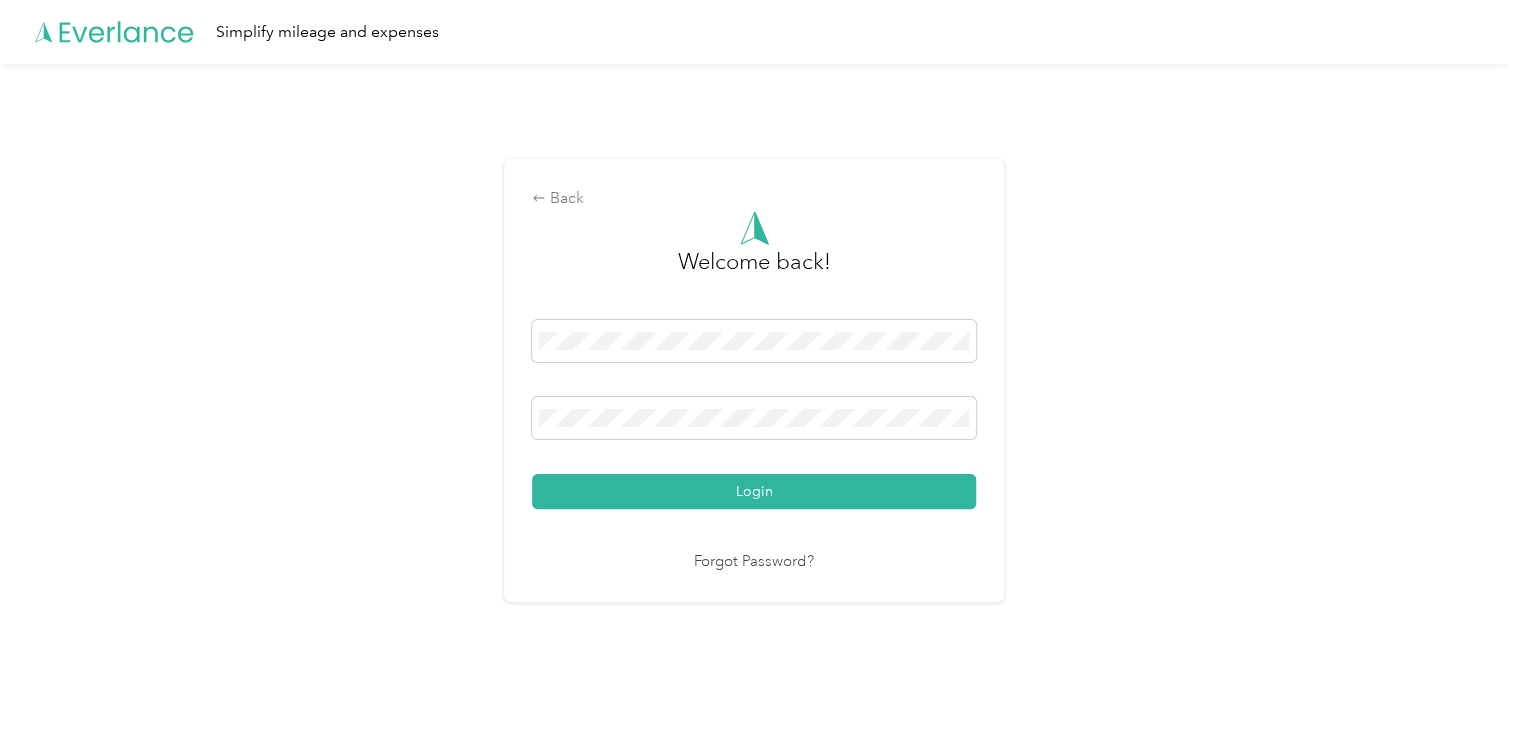 click on "Back Welcome back! Login Forgot Password?" at bounding box center [754, 388] 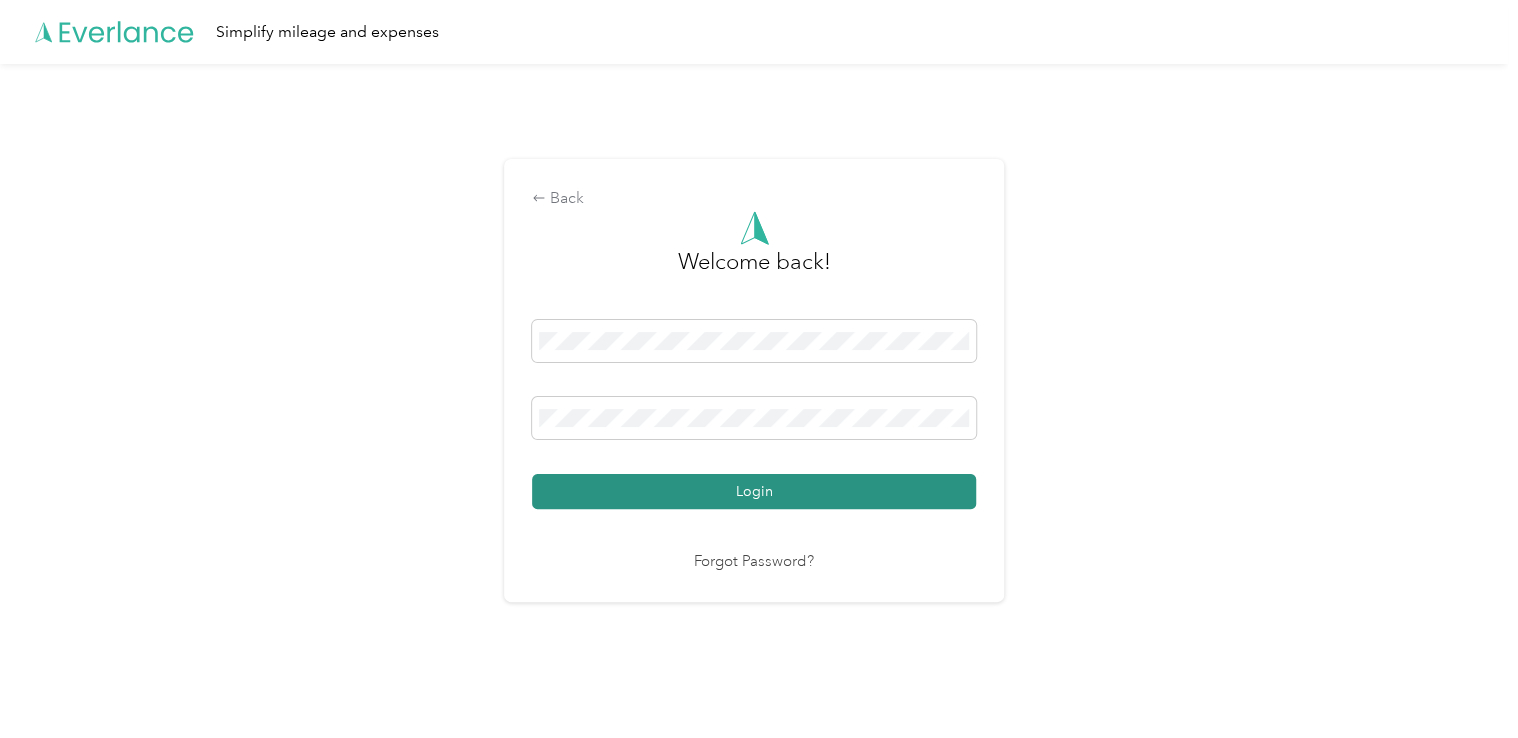 click on "Login" at bounding box center [754, 491] 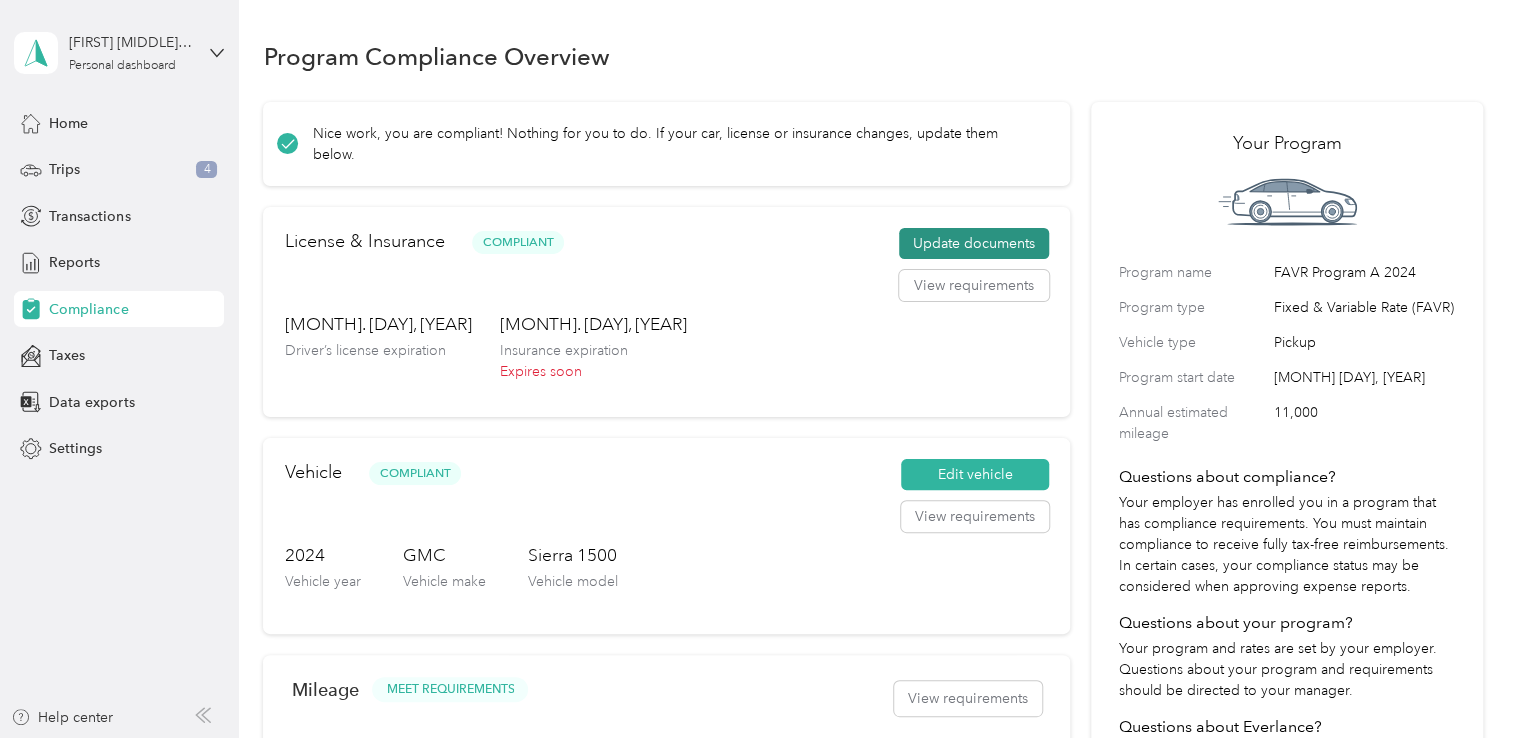 click on "Update documents" at bounding box center (974, 244) 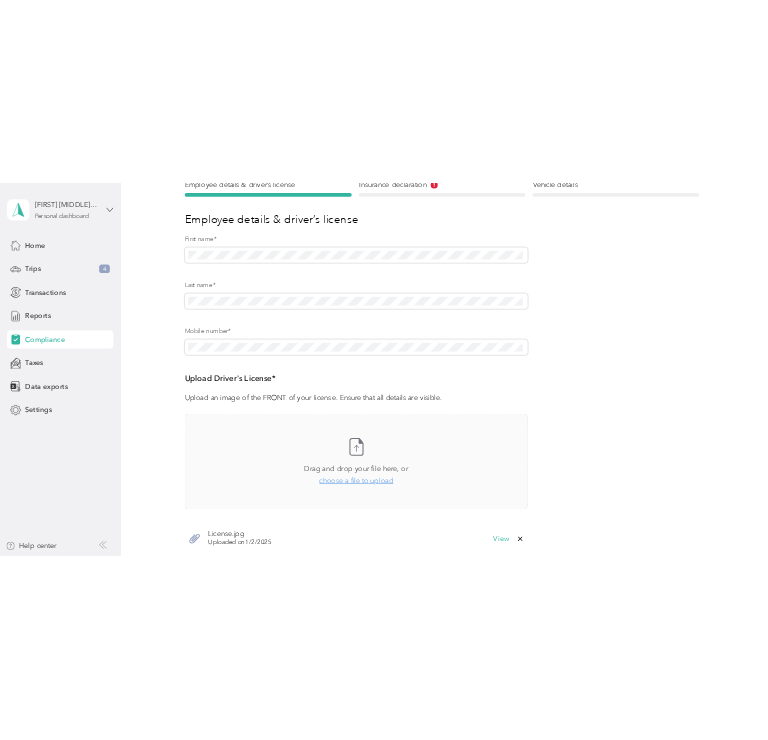 scroll, scrollTop: 252, scrollLeft: 0, axis: vertical 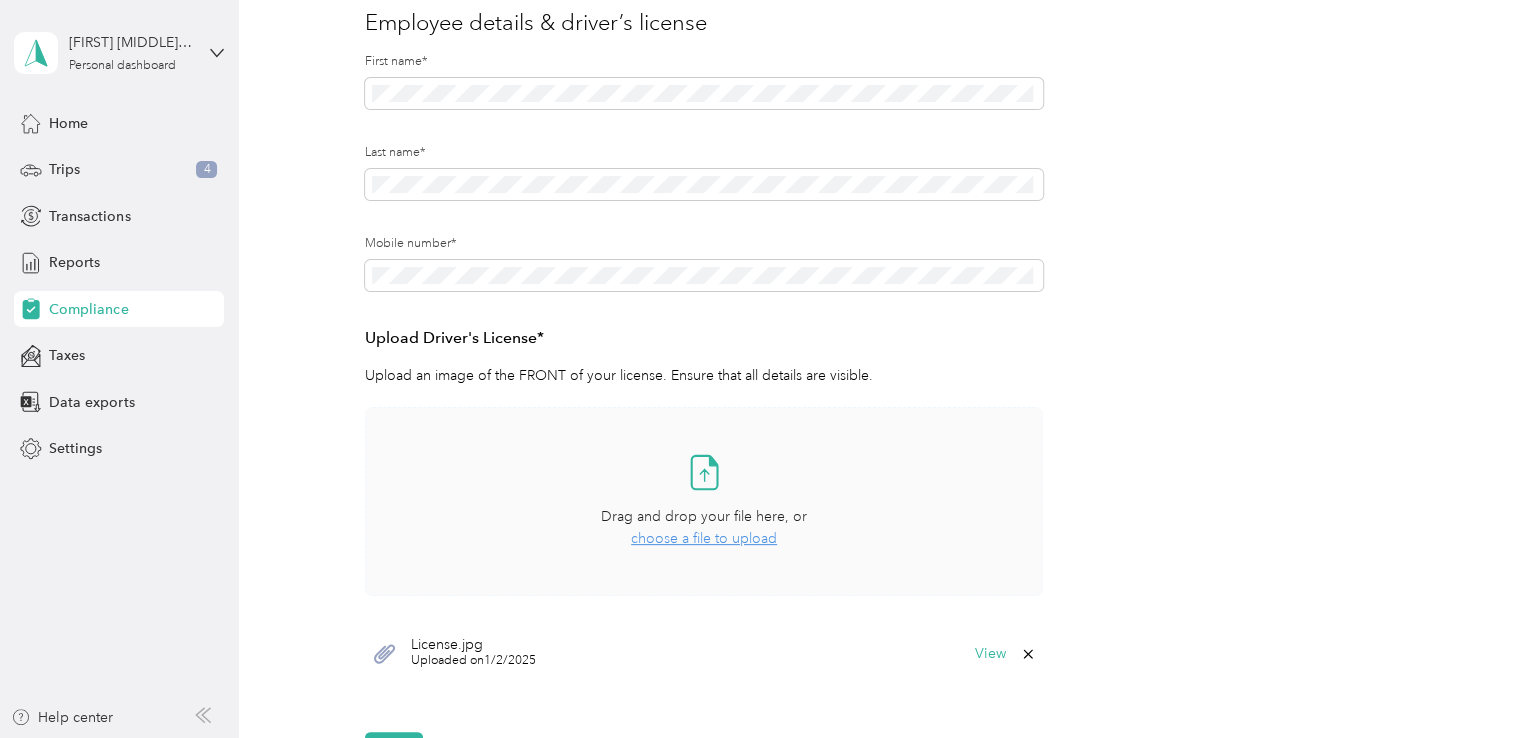 click on "choose a file to upload" at bounding box center [704, 538] 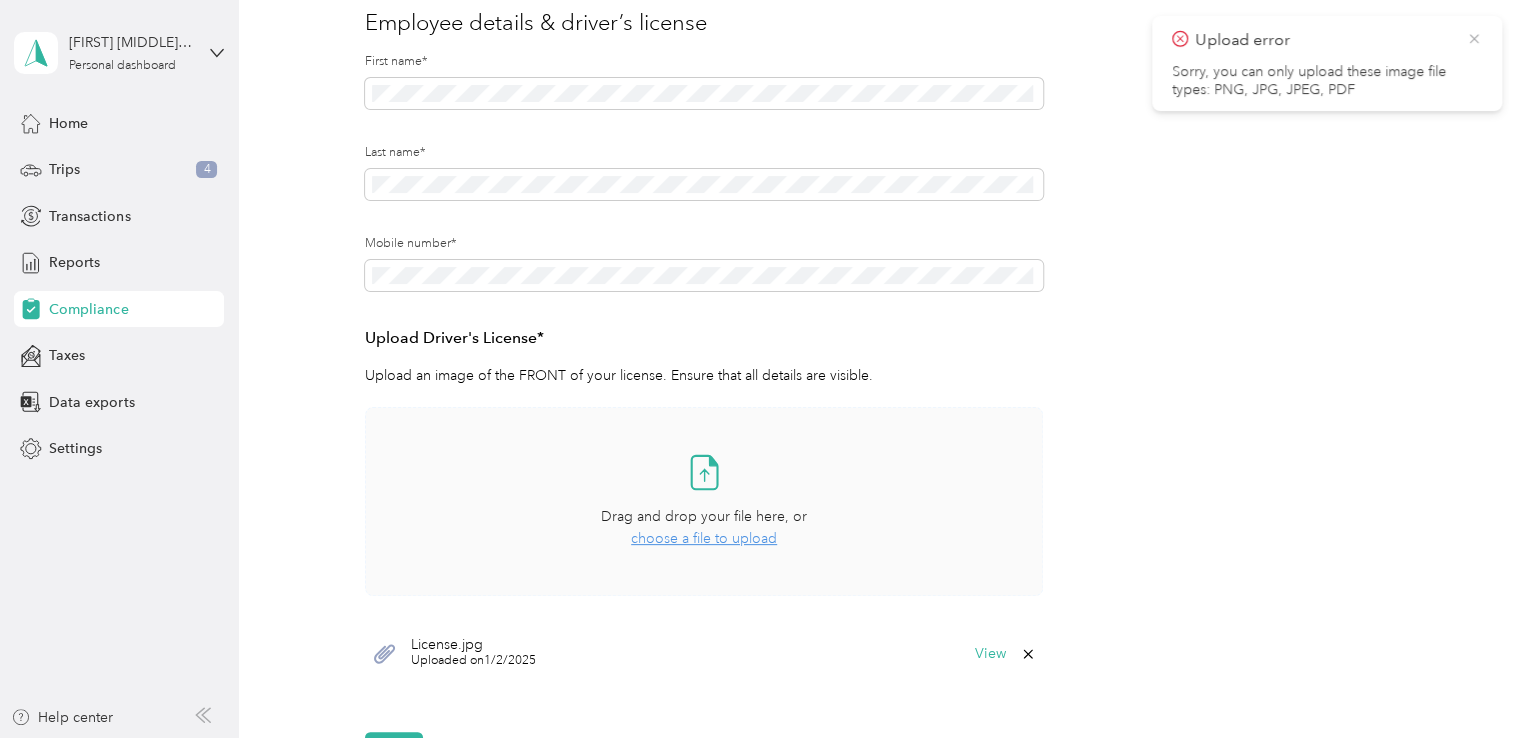 click 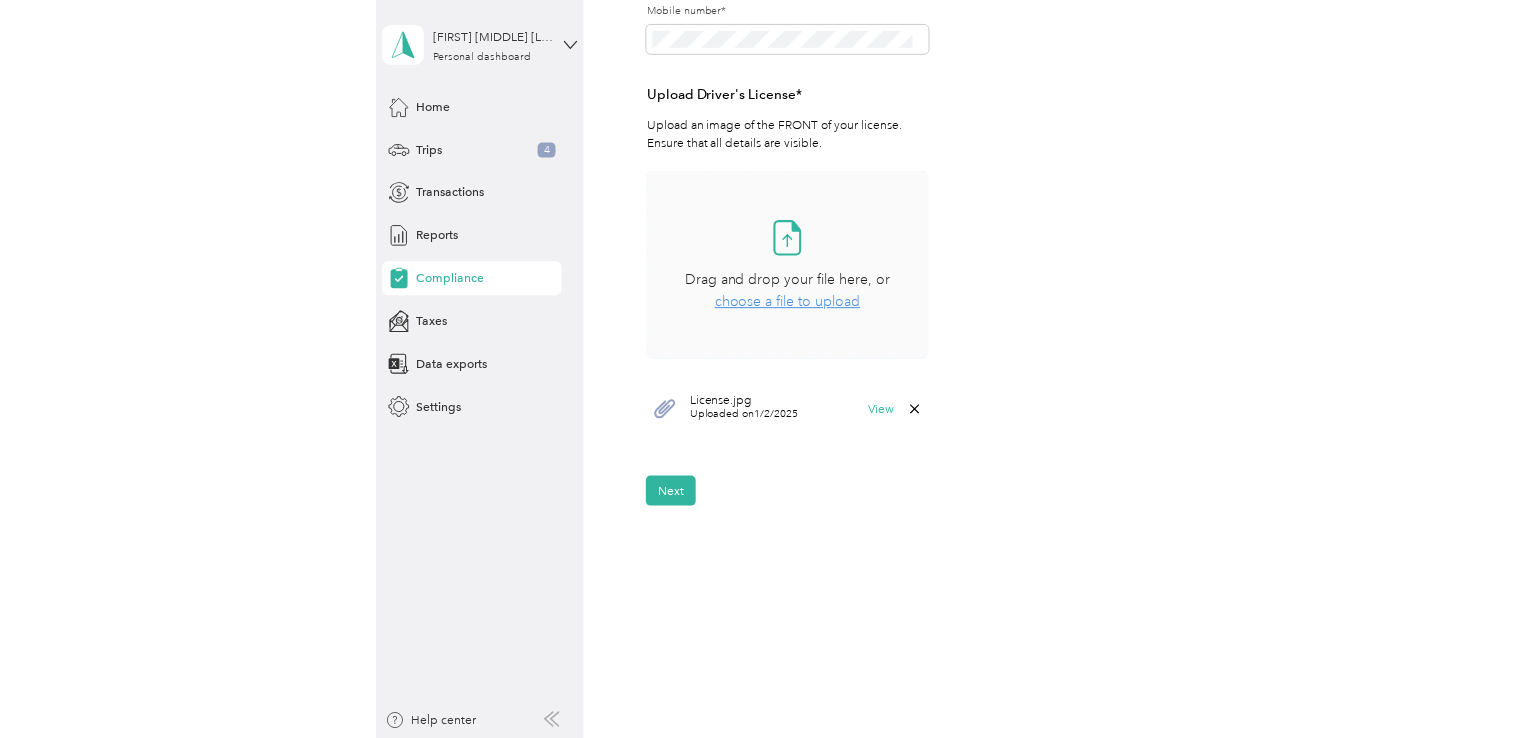scroll, scrollTop: 426, scrollLeft: 0, axis: vertical 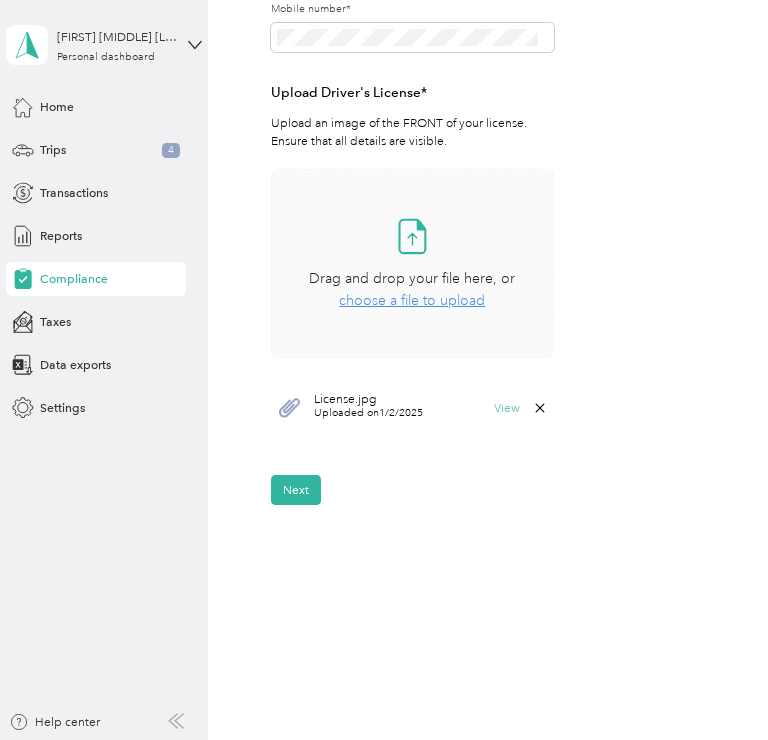 click on "View" at bounding box center (507, 408) 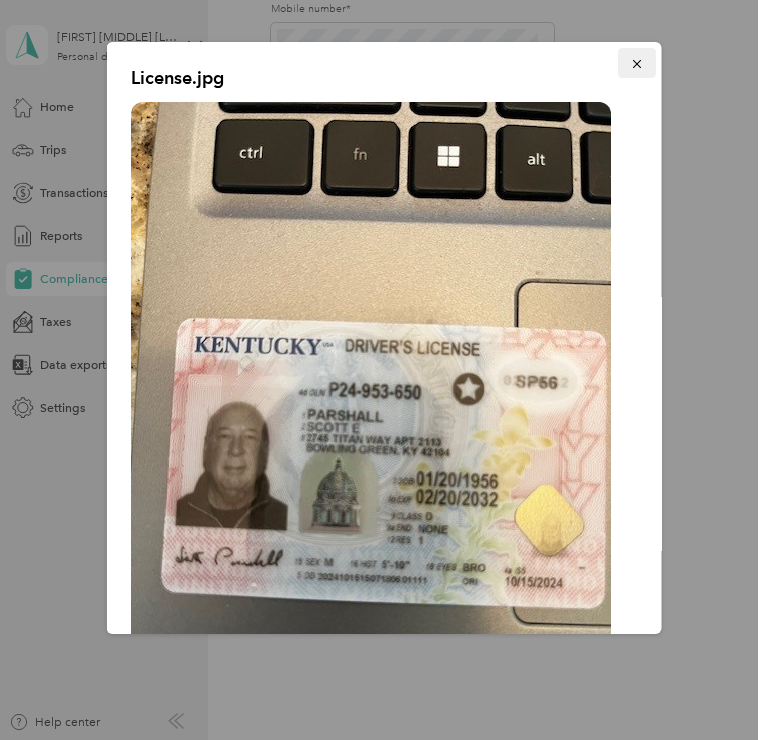 click 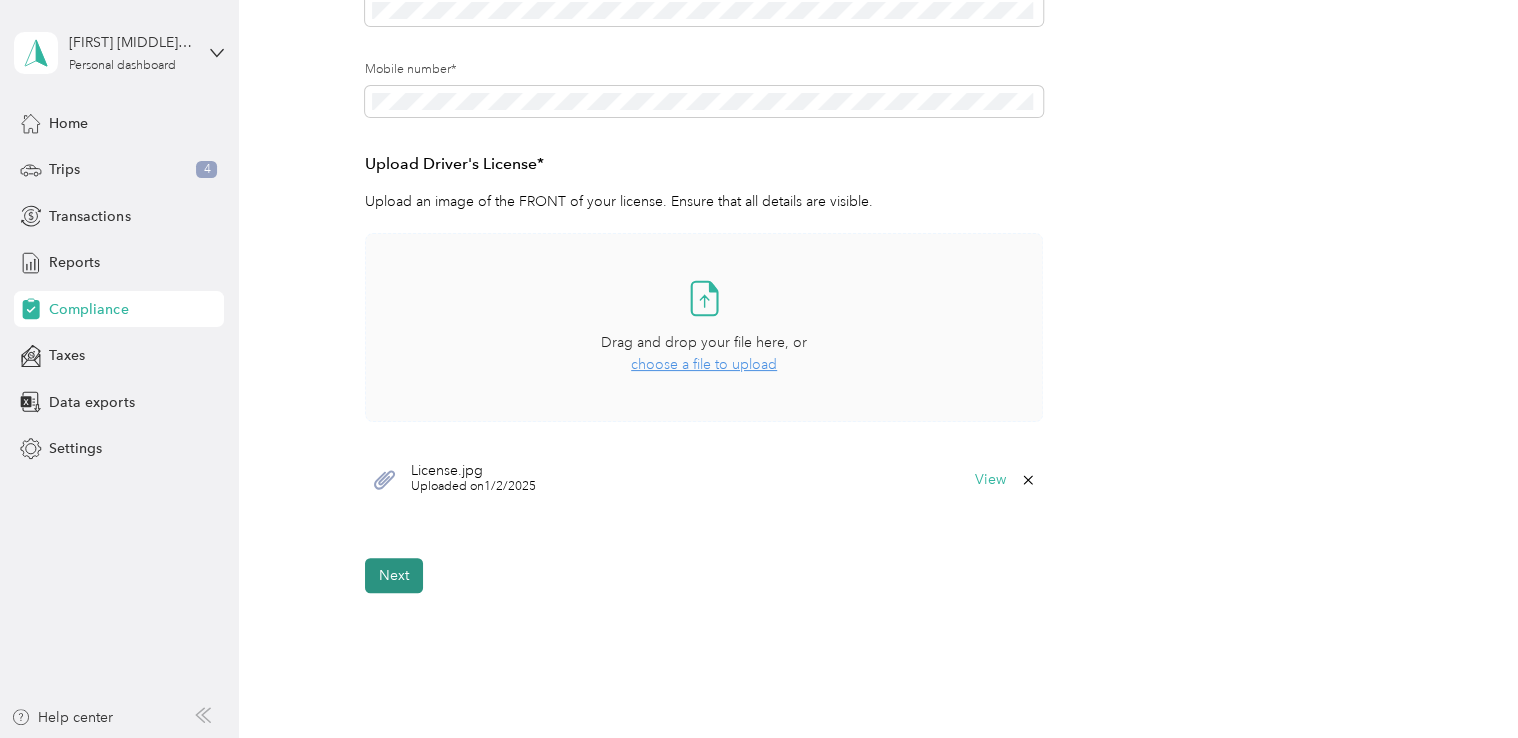 click on "Next" at bounding box center (394, 575) 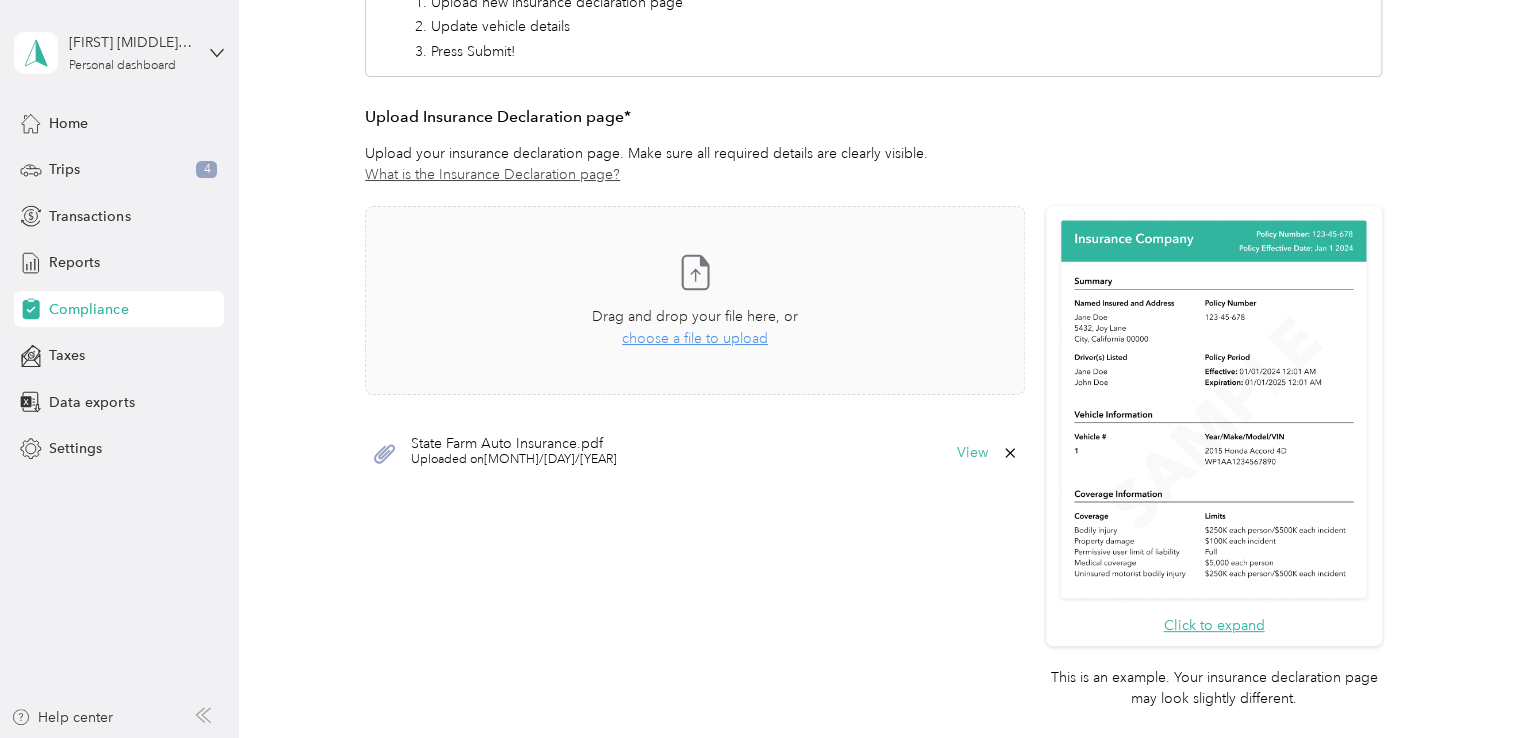 scroll, scrollTop: 619, scrollLeft: 0, axis: vertical 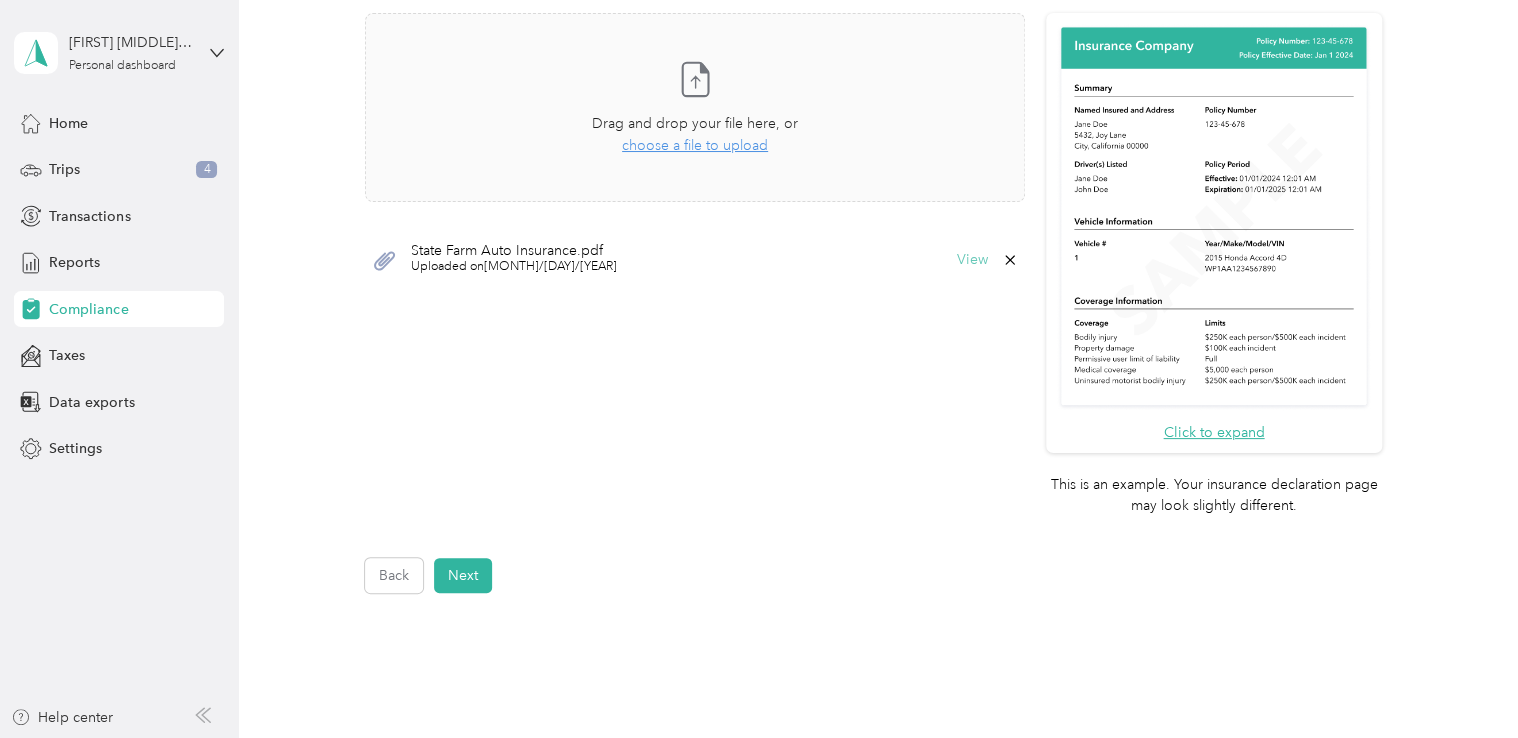 click on "View" at bounding box center (972, 260) 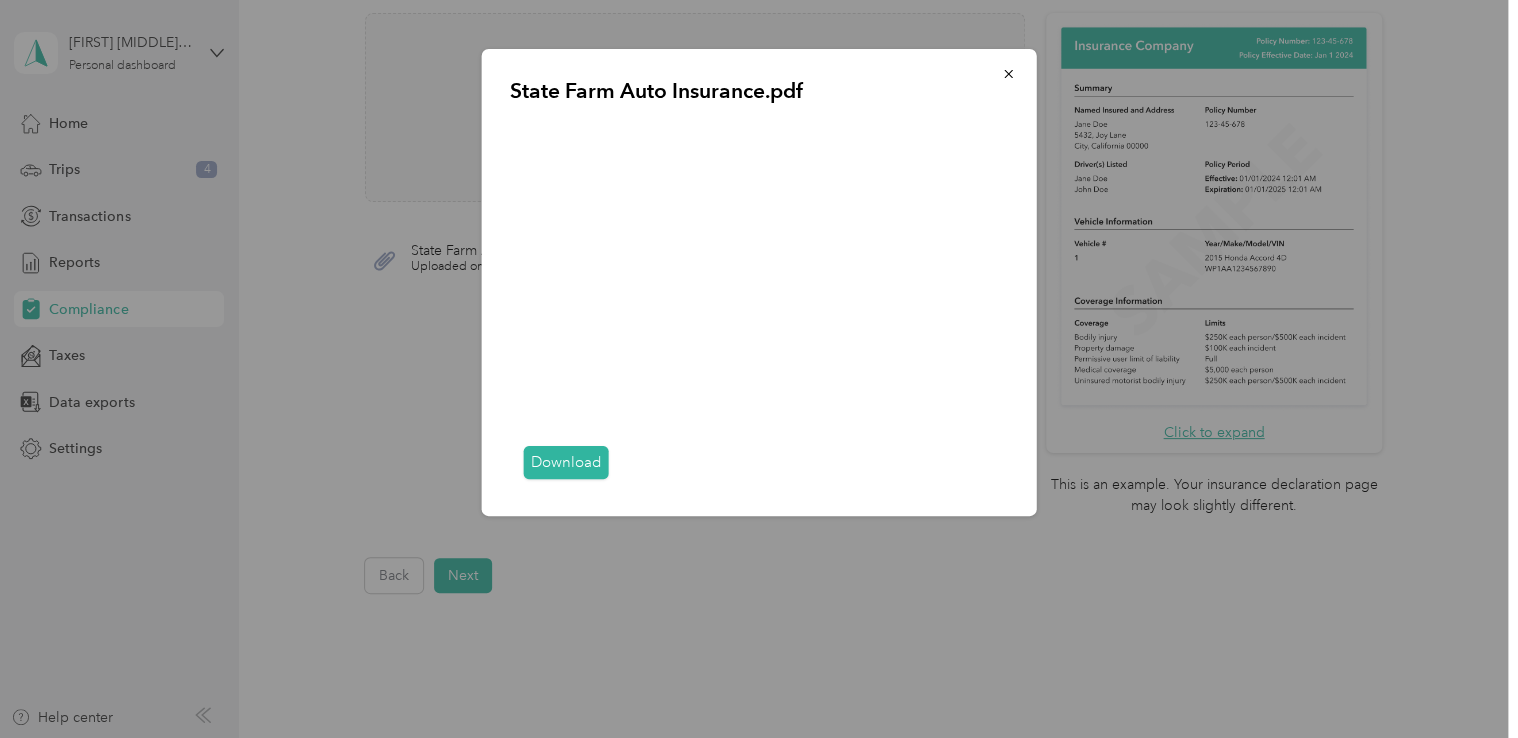 click on "Download" at bounding box center [566, 462] 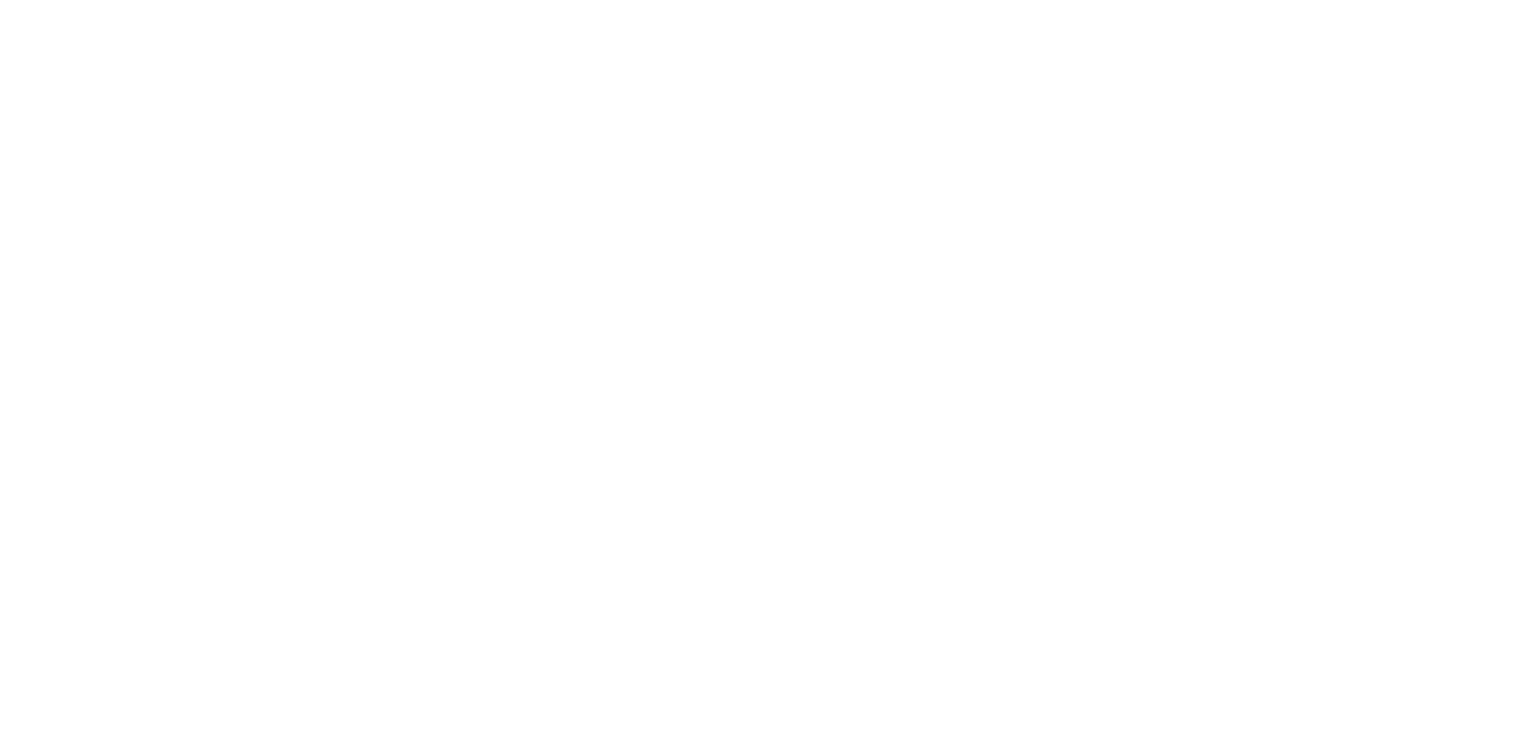 scroll, scrollTop: 0, scrollLeft: 0, axis: both 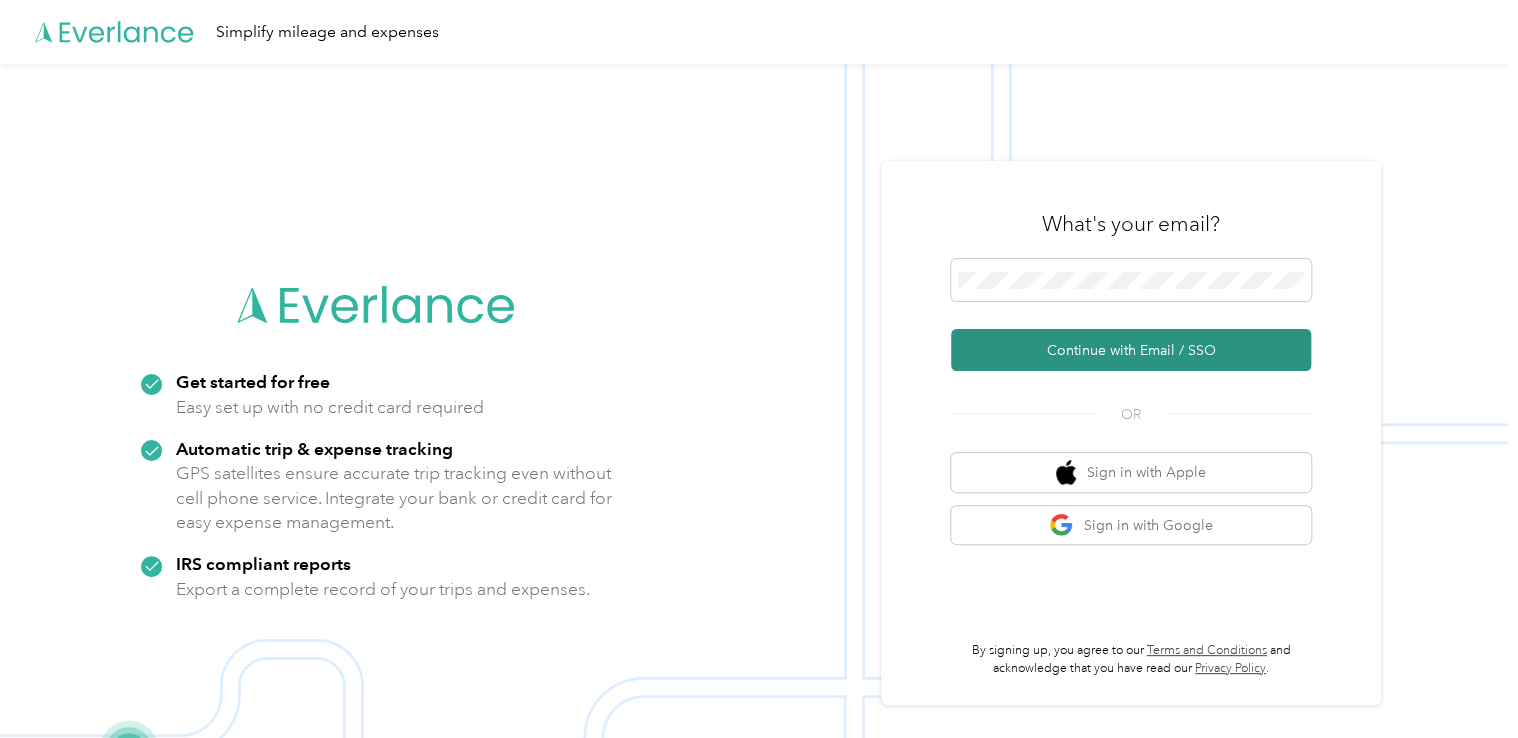 click on "Continue with Email / SSO" at bounding box center (1131, 350) 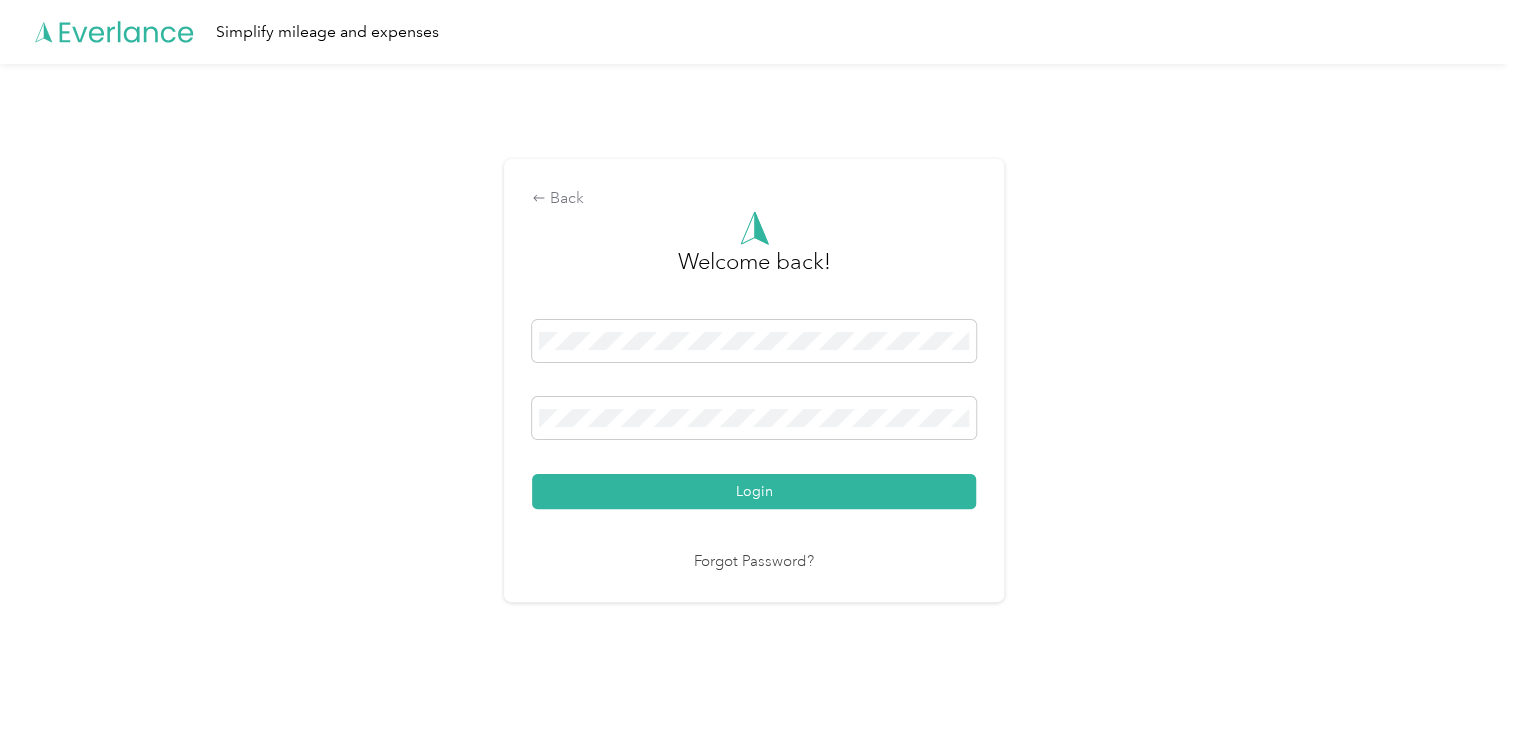 click on "Back Welcome back! Login Forgot Password?" at bounding box center [754, 388] 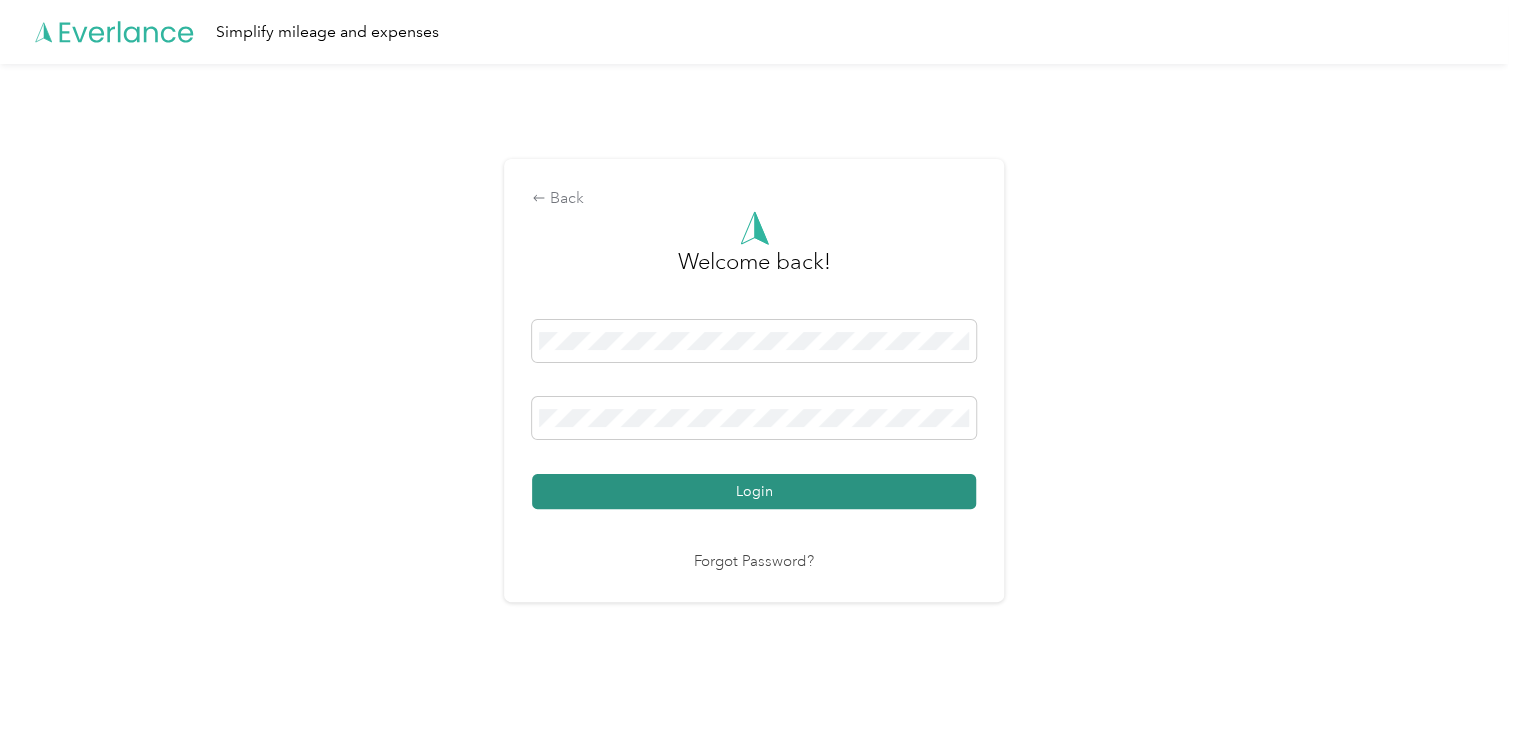 click on "Login" at bounding box center (754, 491) 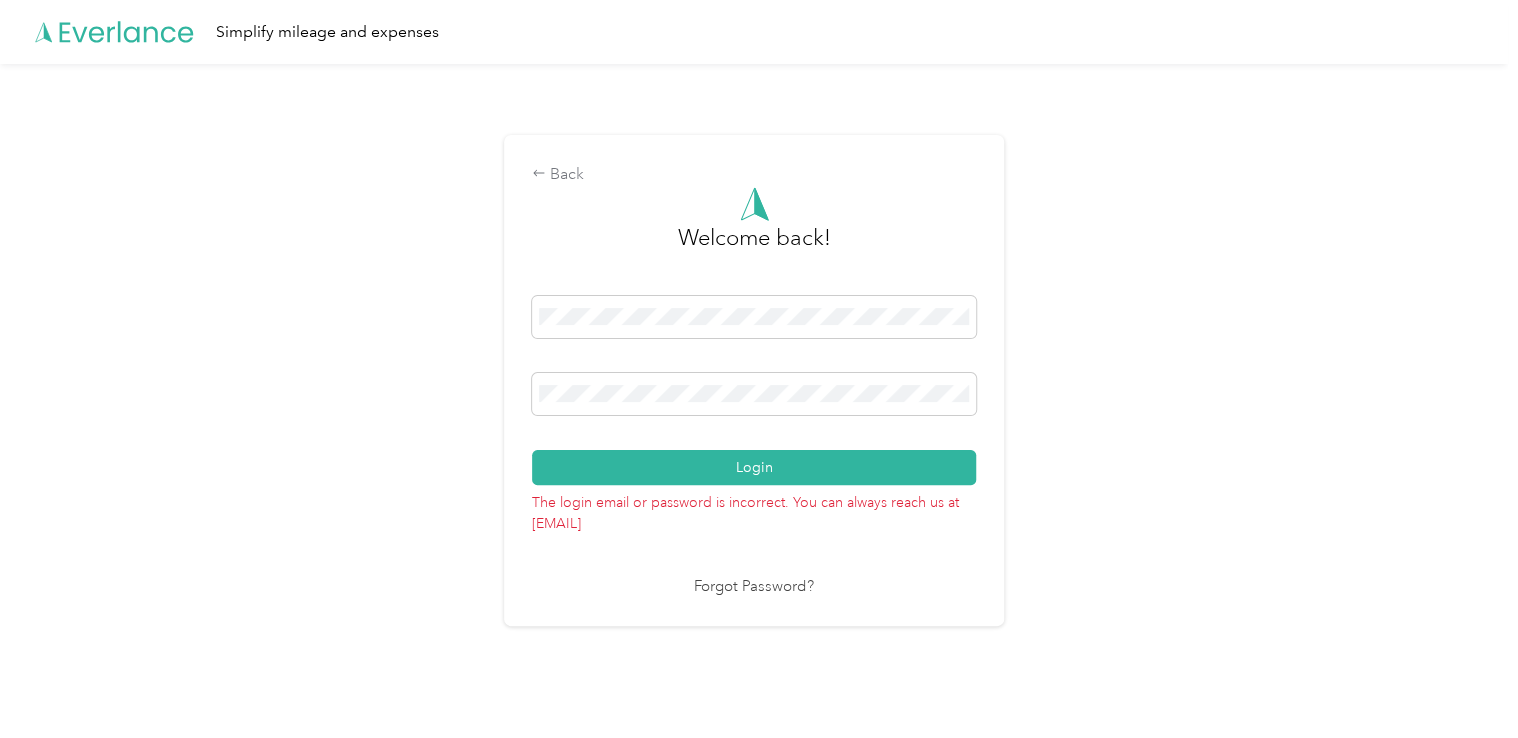 click on "Back Welcome back! Login The login email or password is incorrect. You can always reach us at support@everlance.com Forgot Password?" at bounding box center (754, 388) 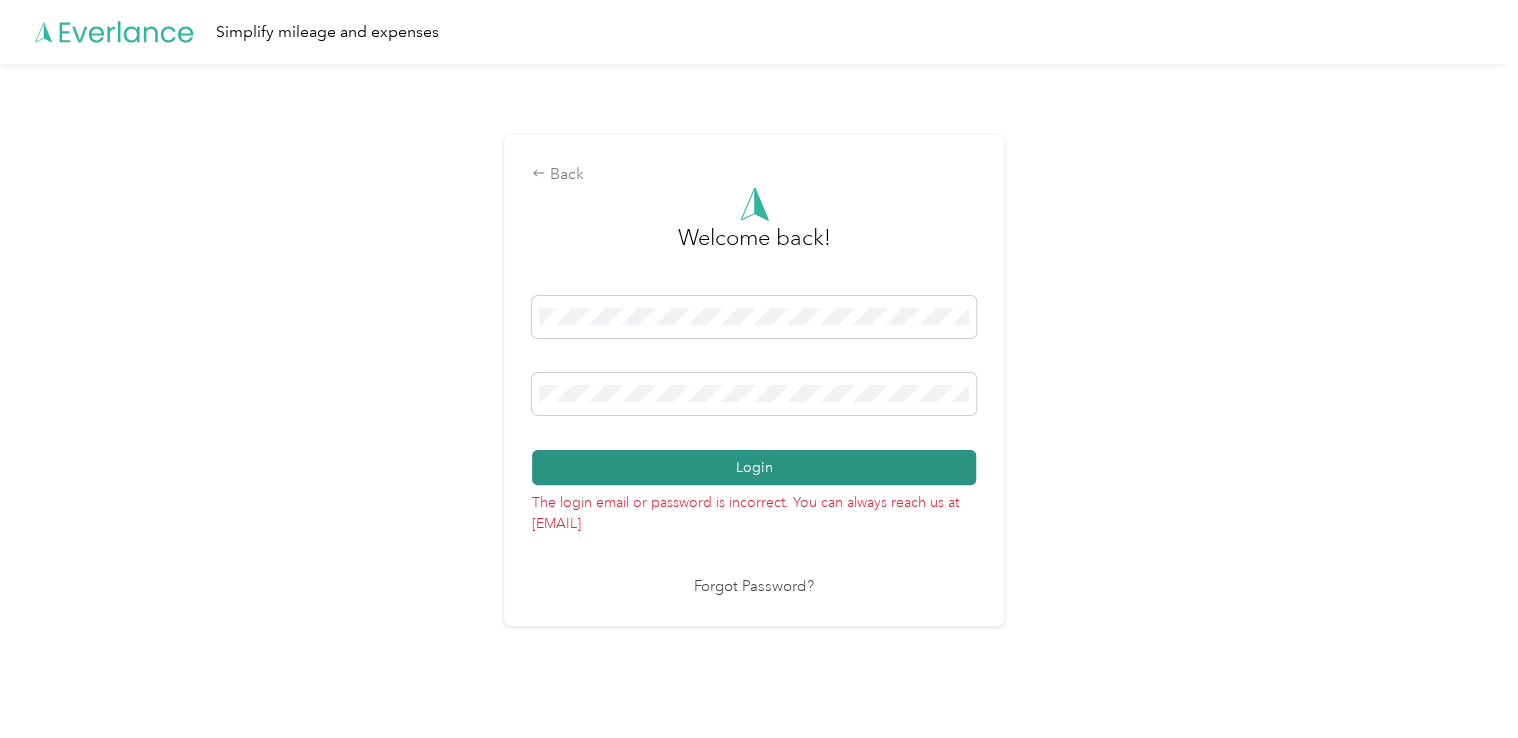 click on "Login" at bounding box center [754, 467] 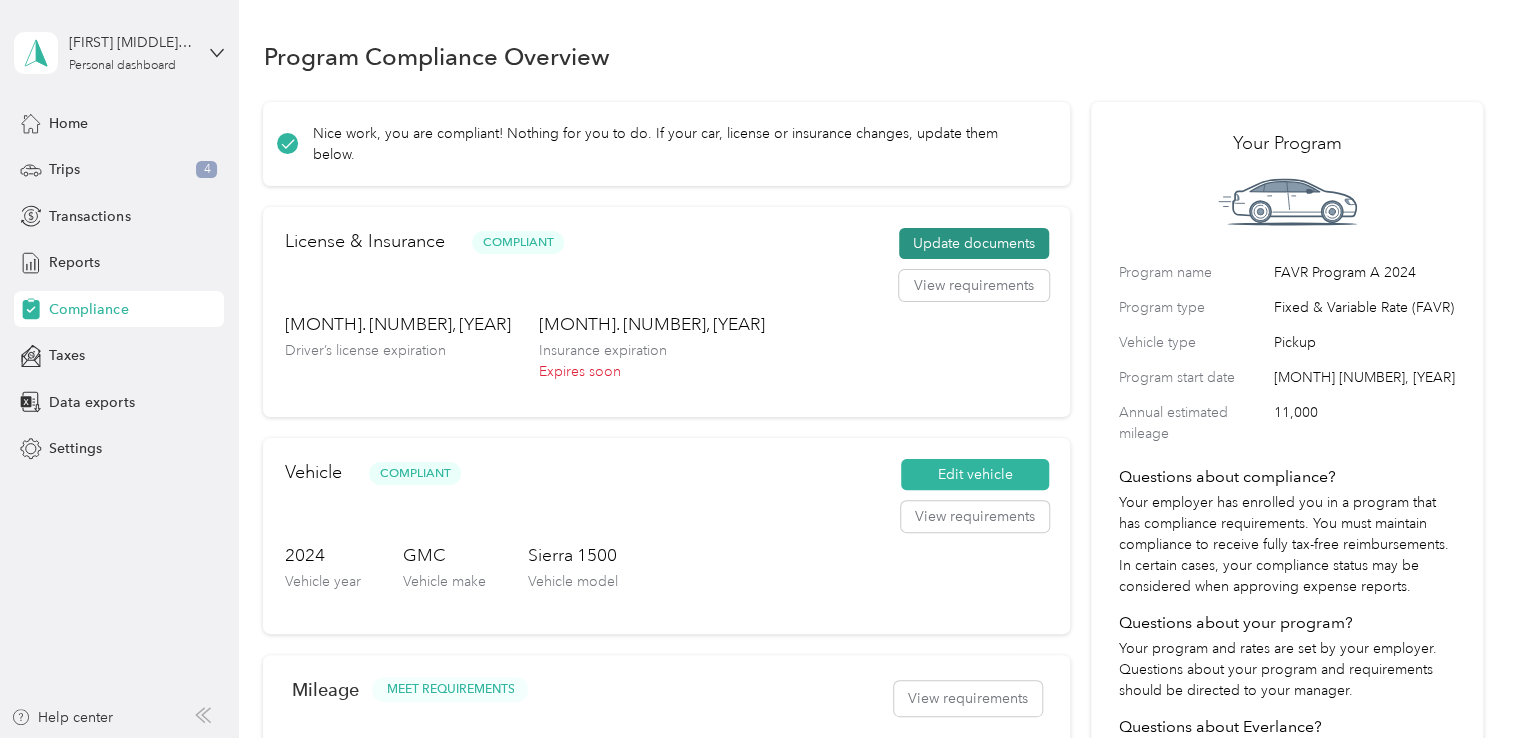 click on "Update documents" at bounding box center (974, 244) 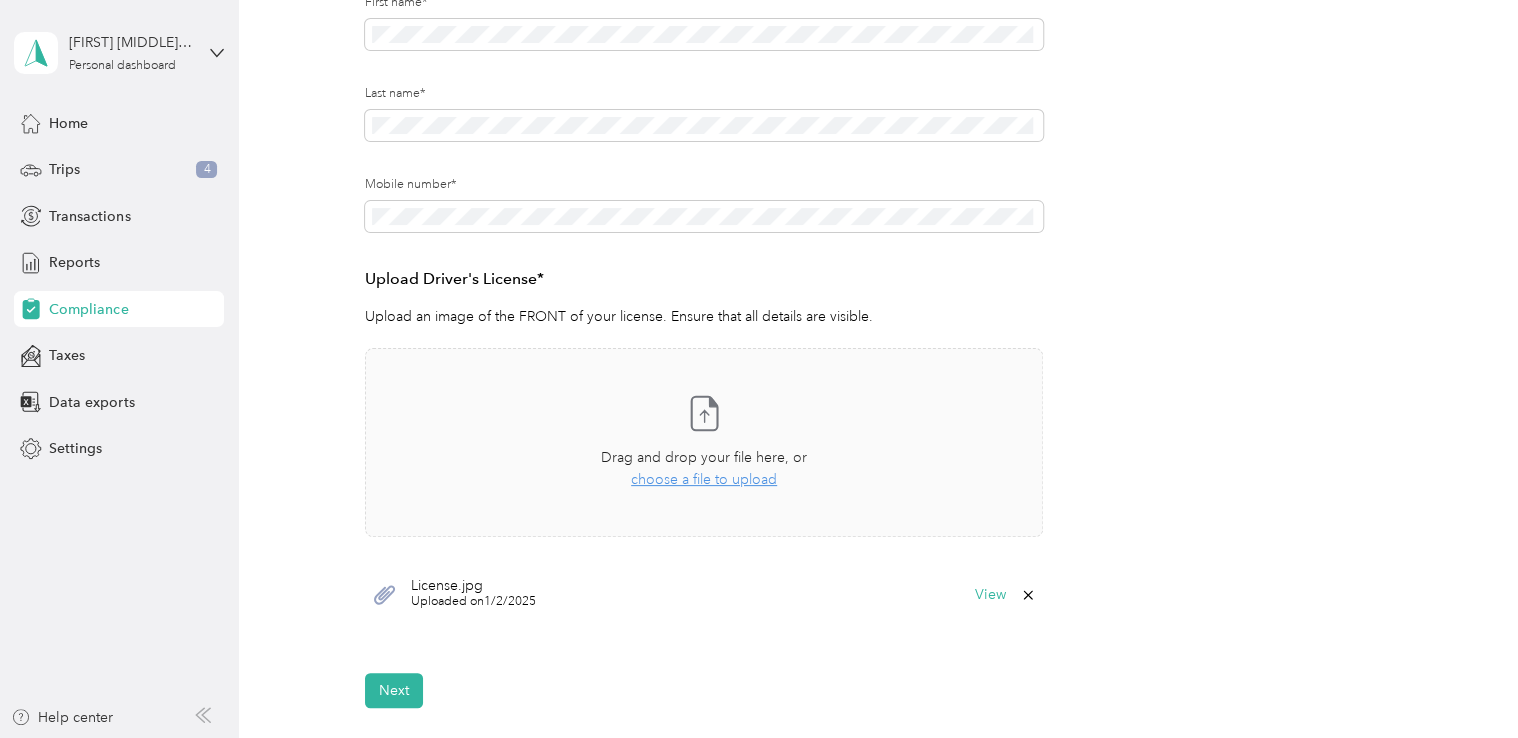 scroll, scrollTop: 316, scrollLeft: 0, axis: vertical 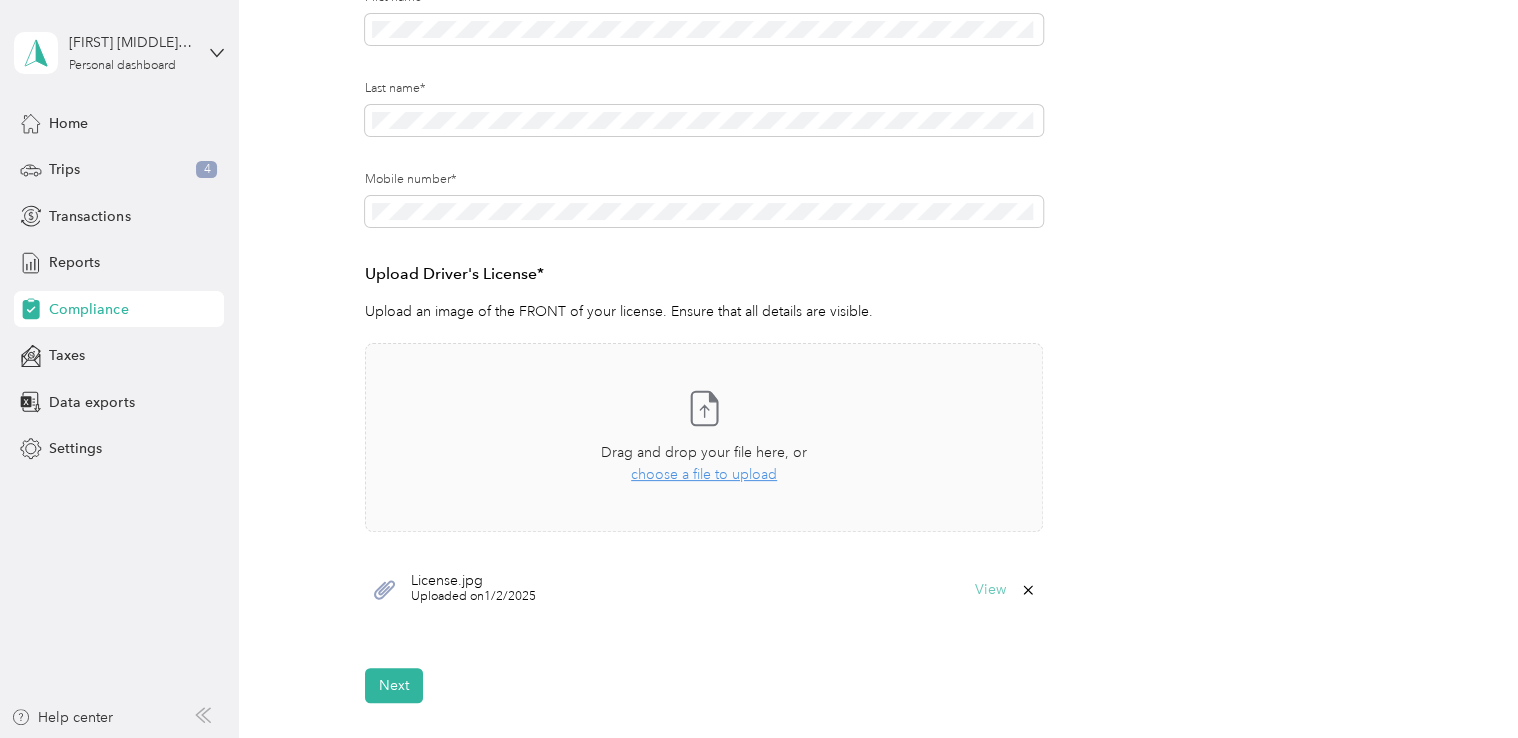 click on "View" at bounding box center (990, 590) 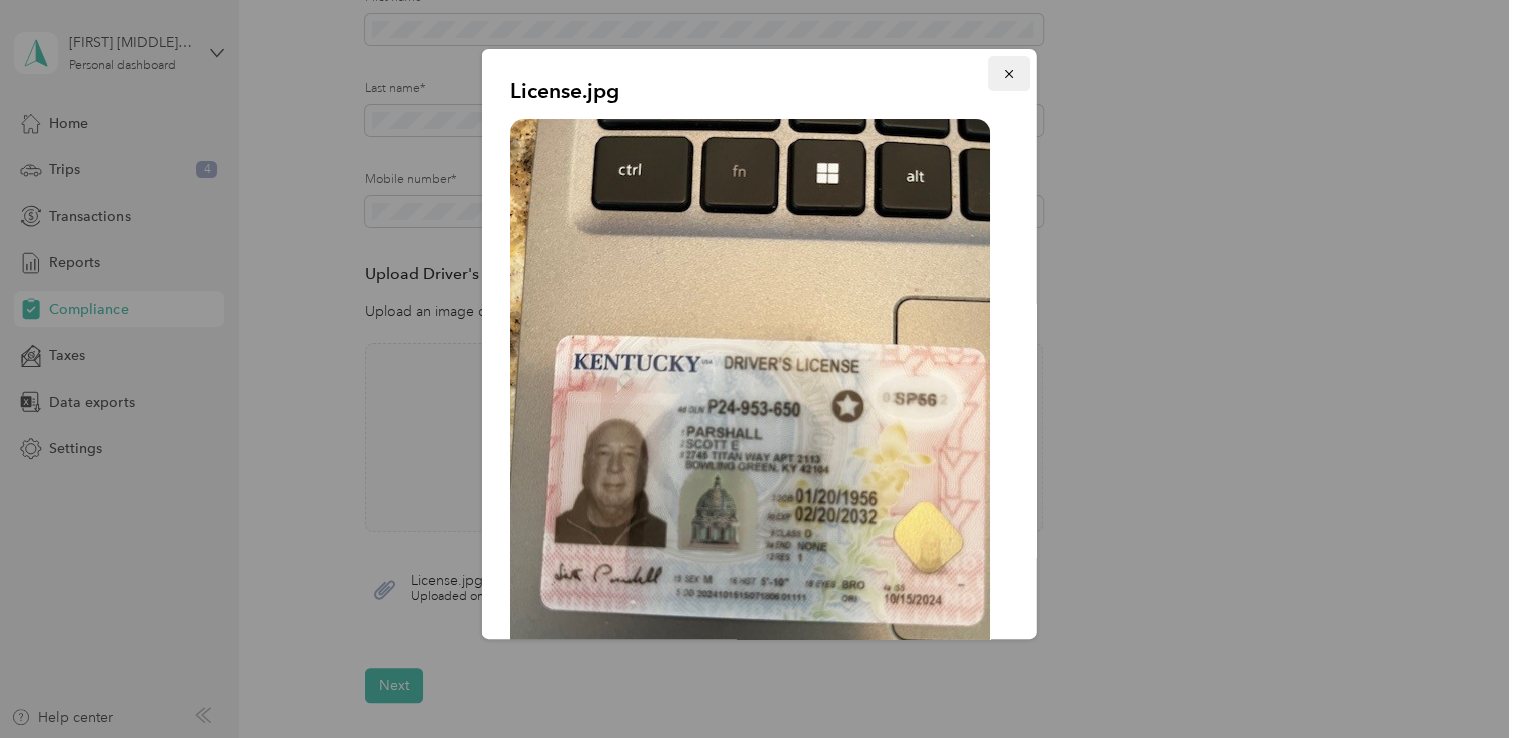 click 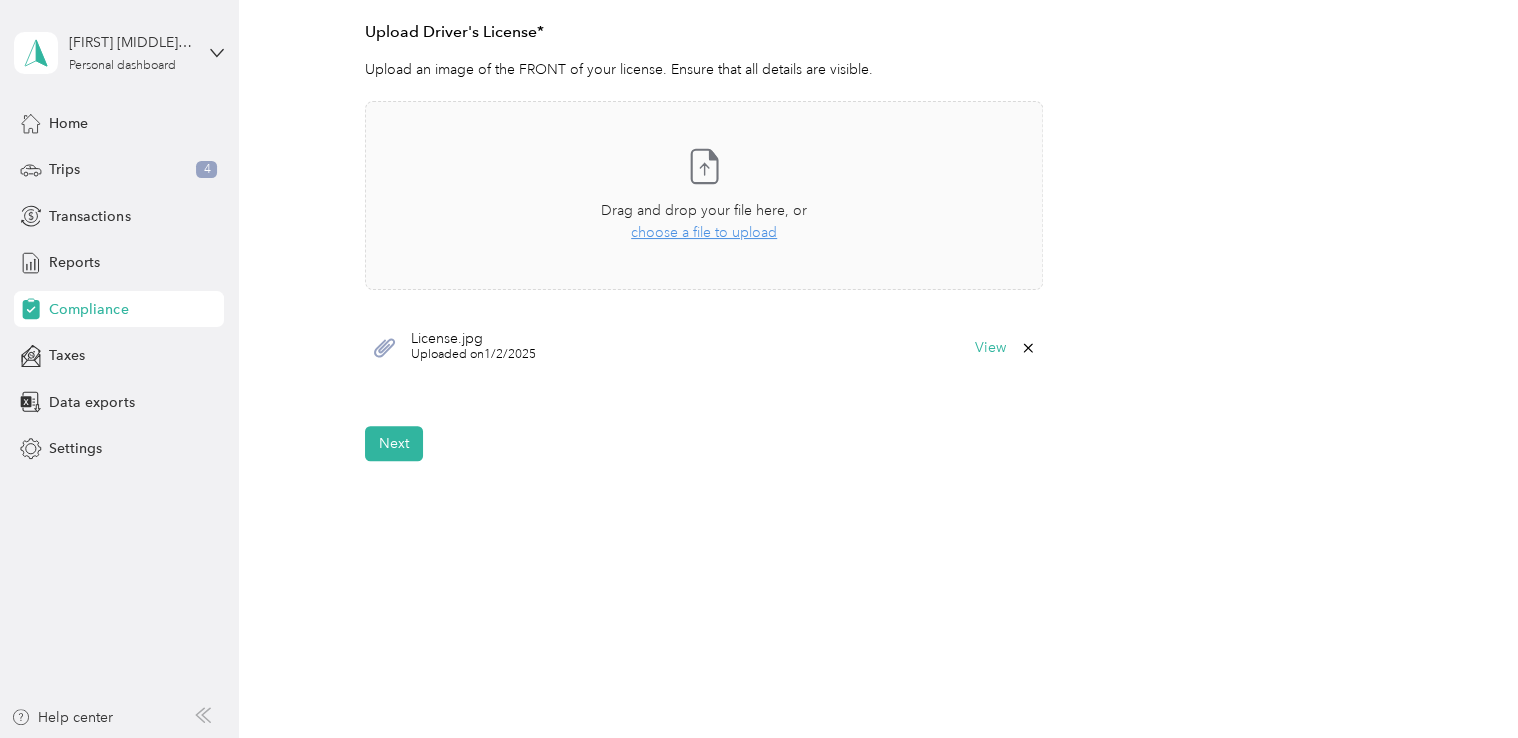 scroll, scrollTop: 571, scrollLeft: 0, axis: vertical 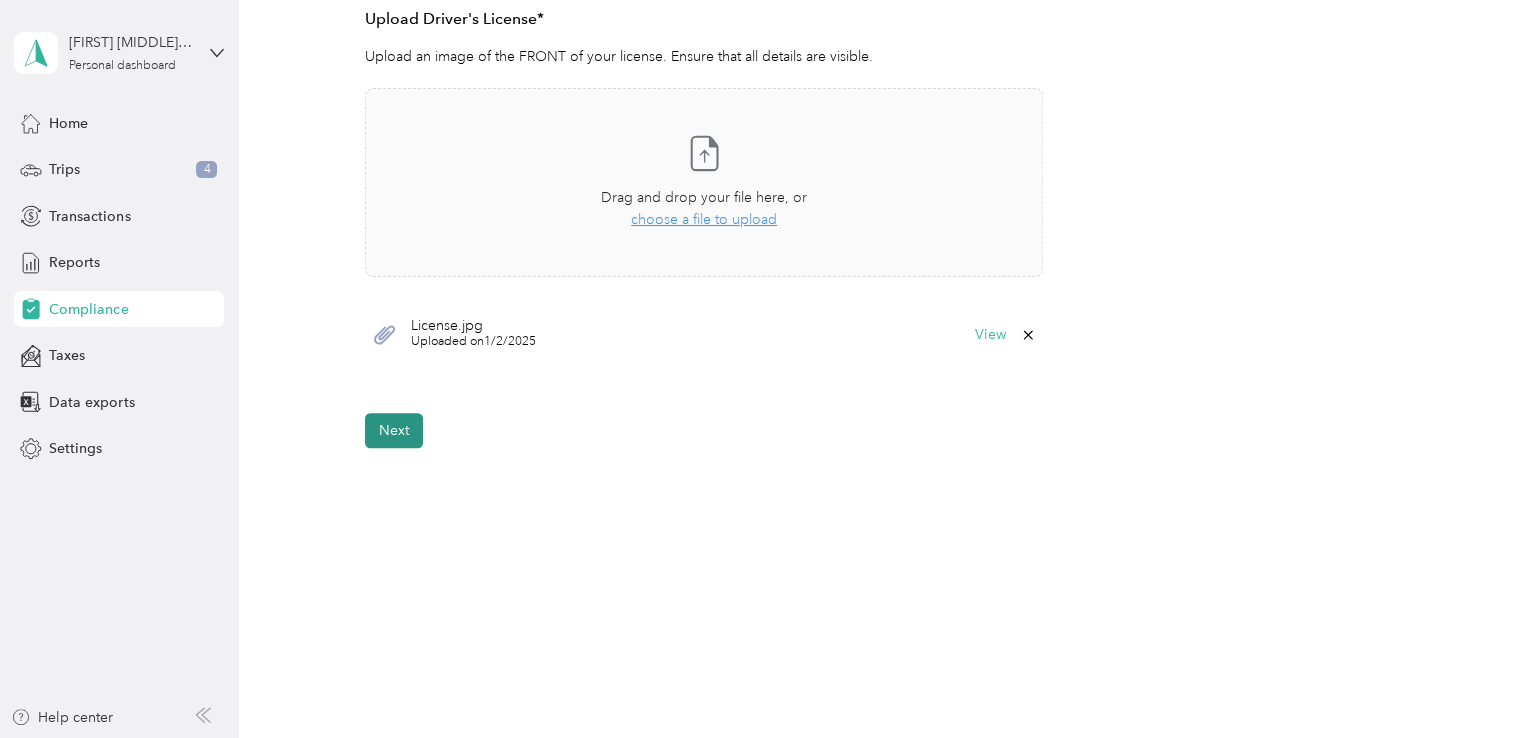 click on "Next" at bounding box center (394, 430) 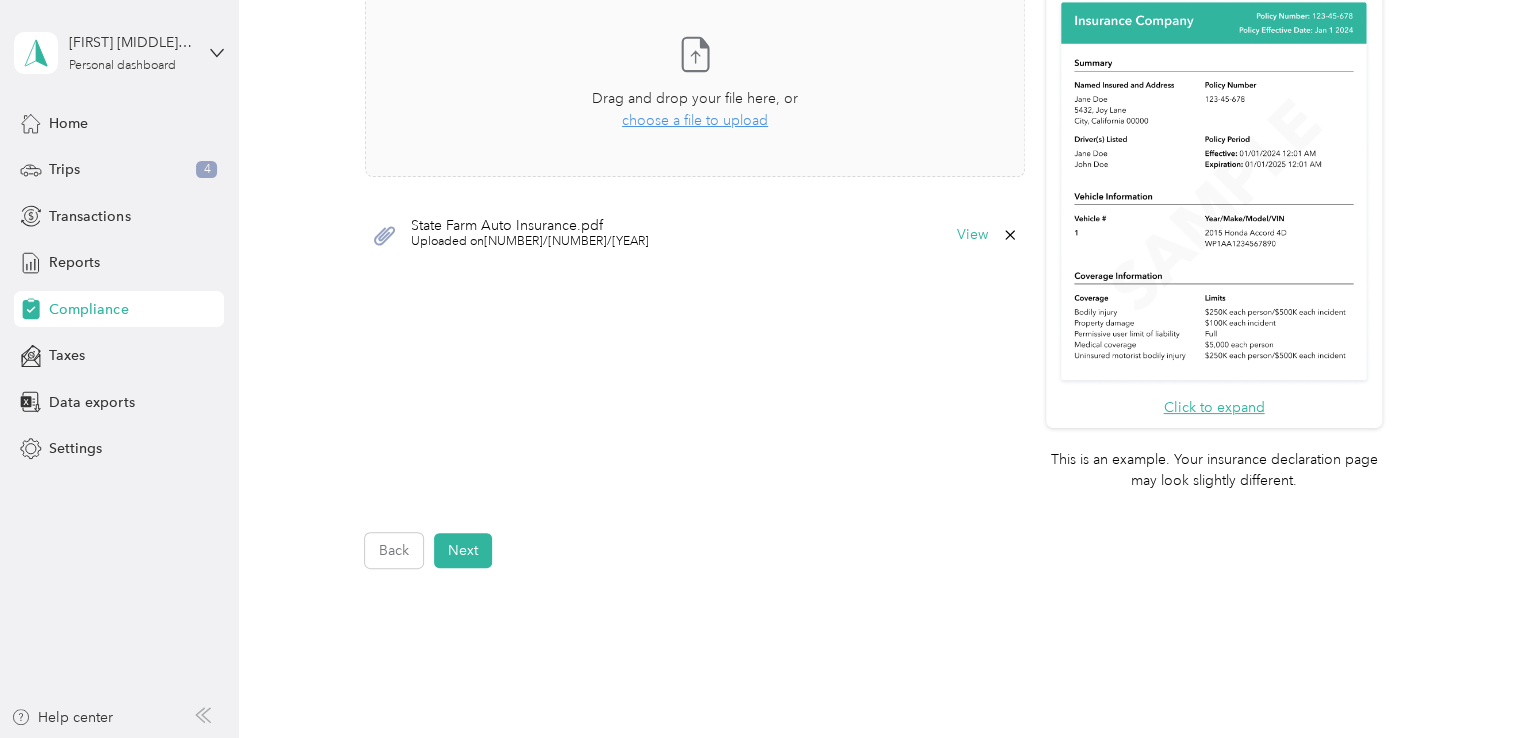 scroll, scrollTop: 644, scrollLeft: 0, axis: vertical 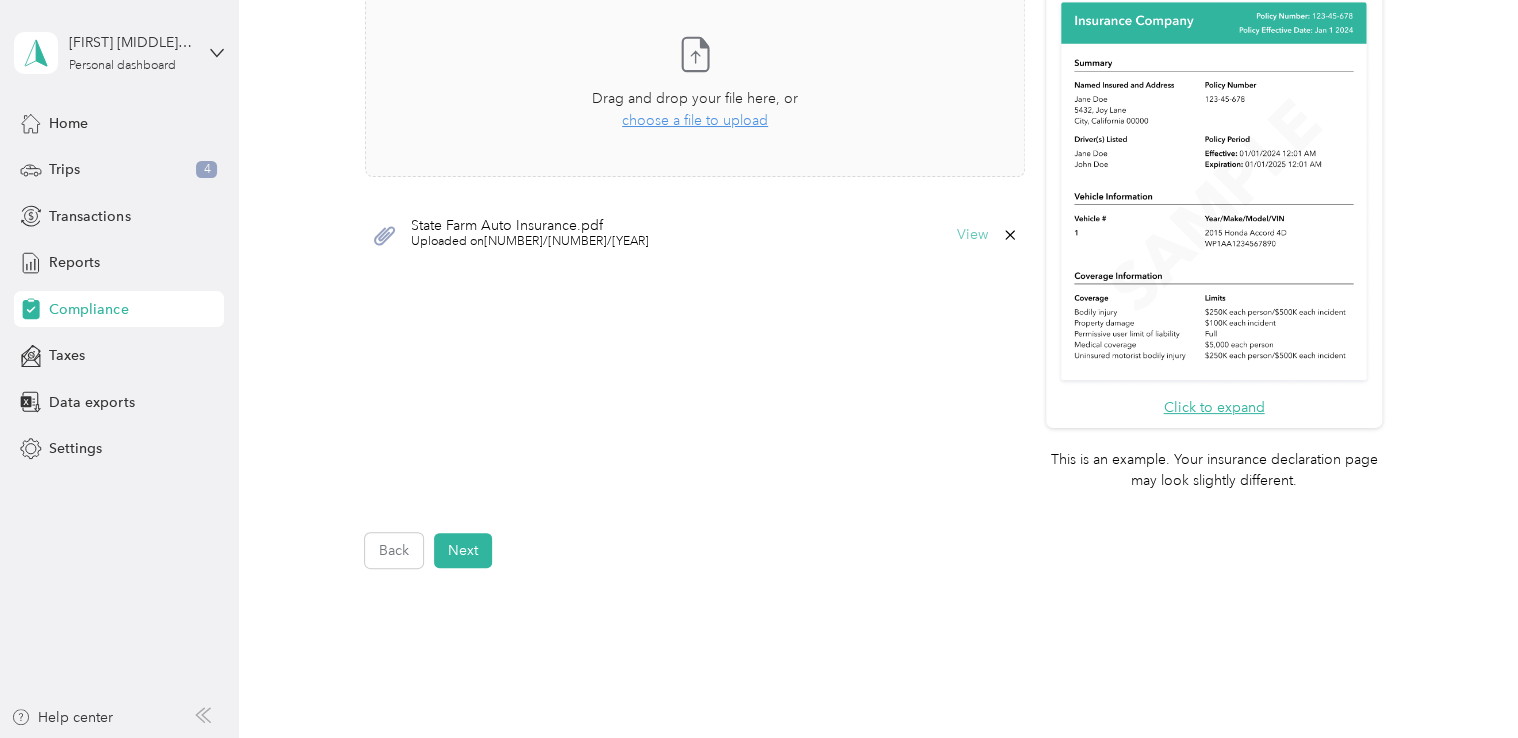 click on "View" at bounding box center (972, 235) 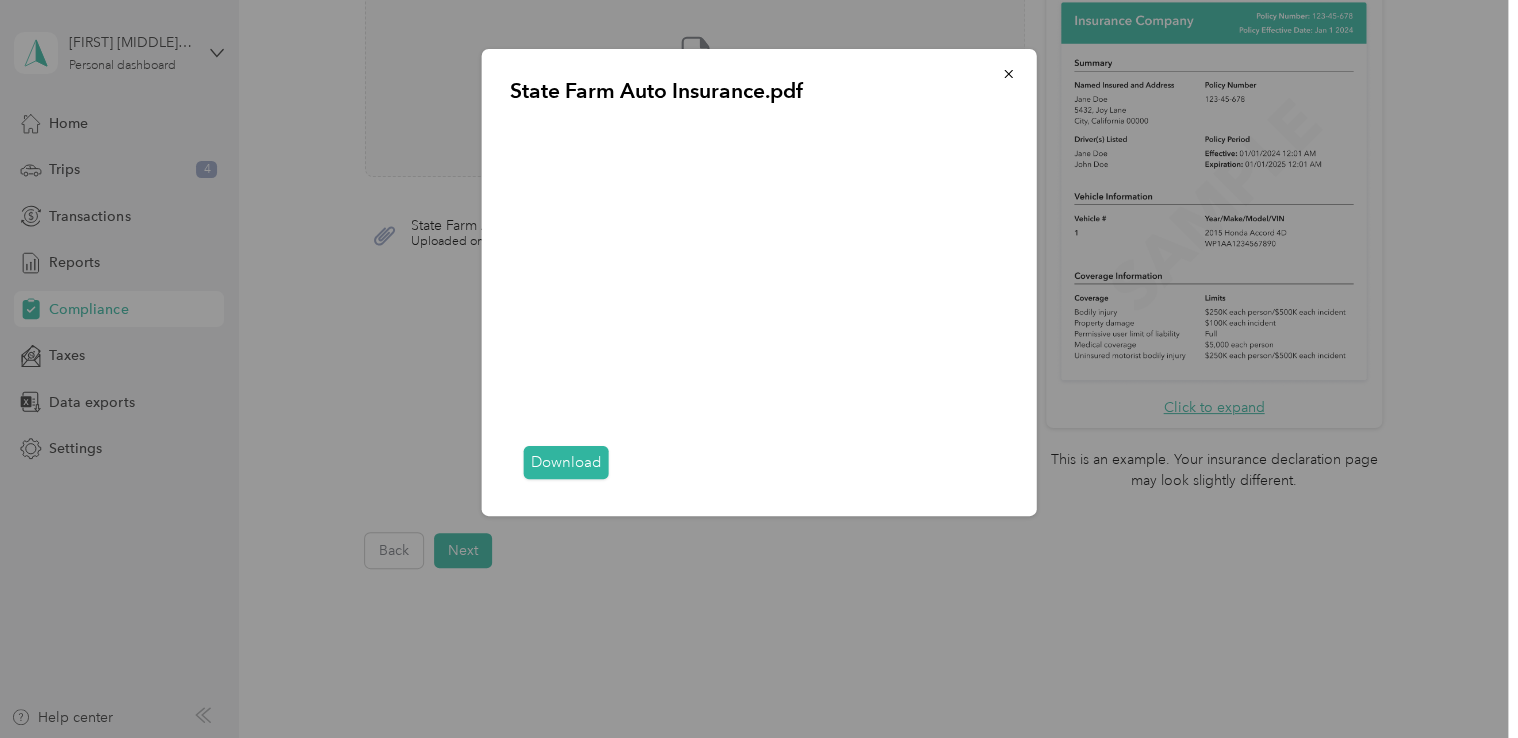 click on "Download" at bounding box center (566, 462) 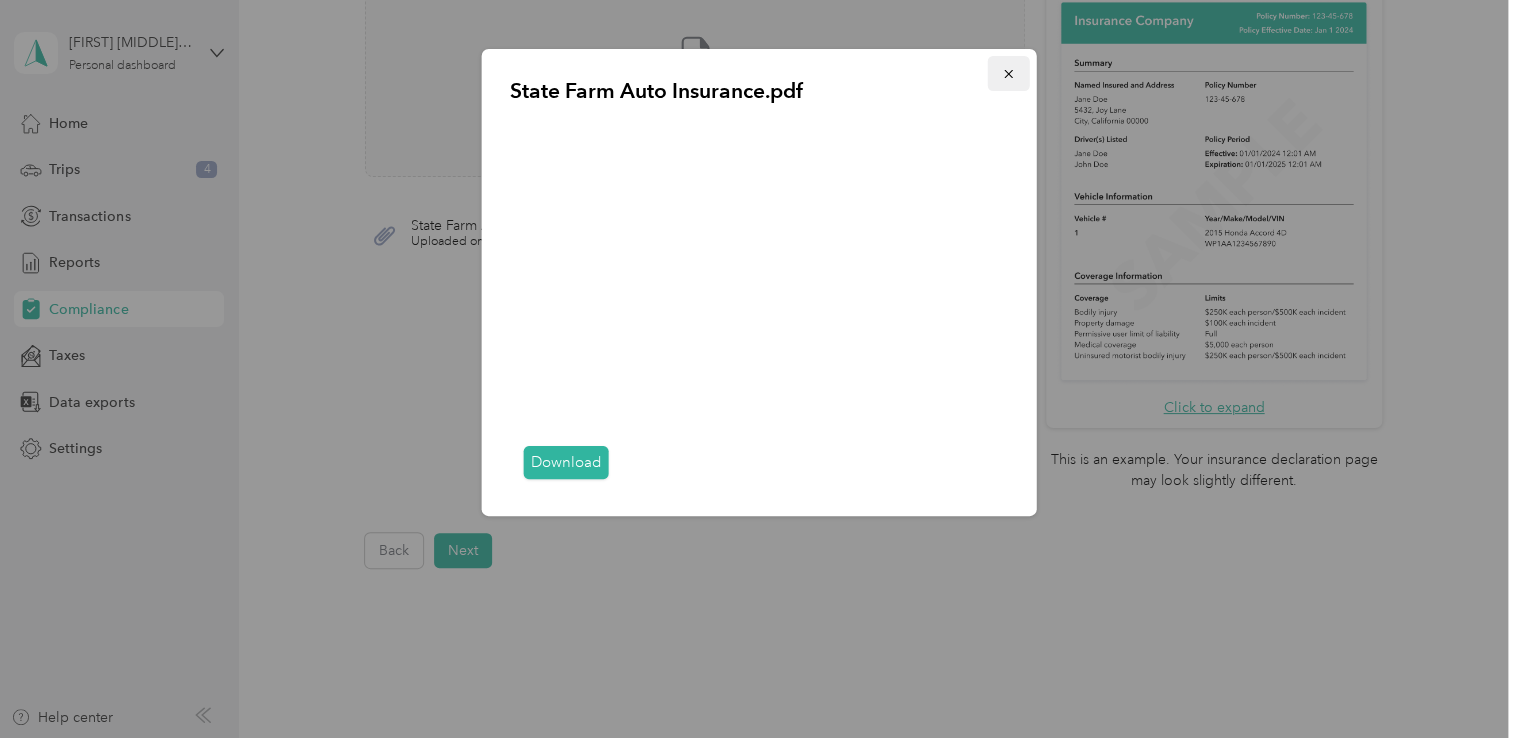 click 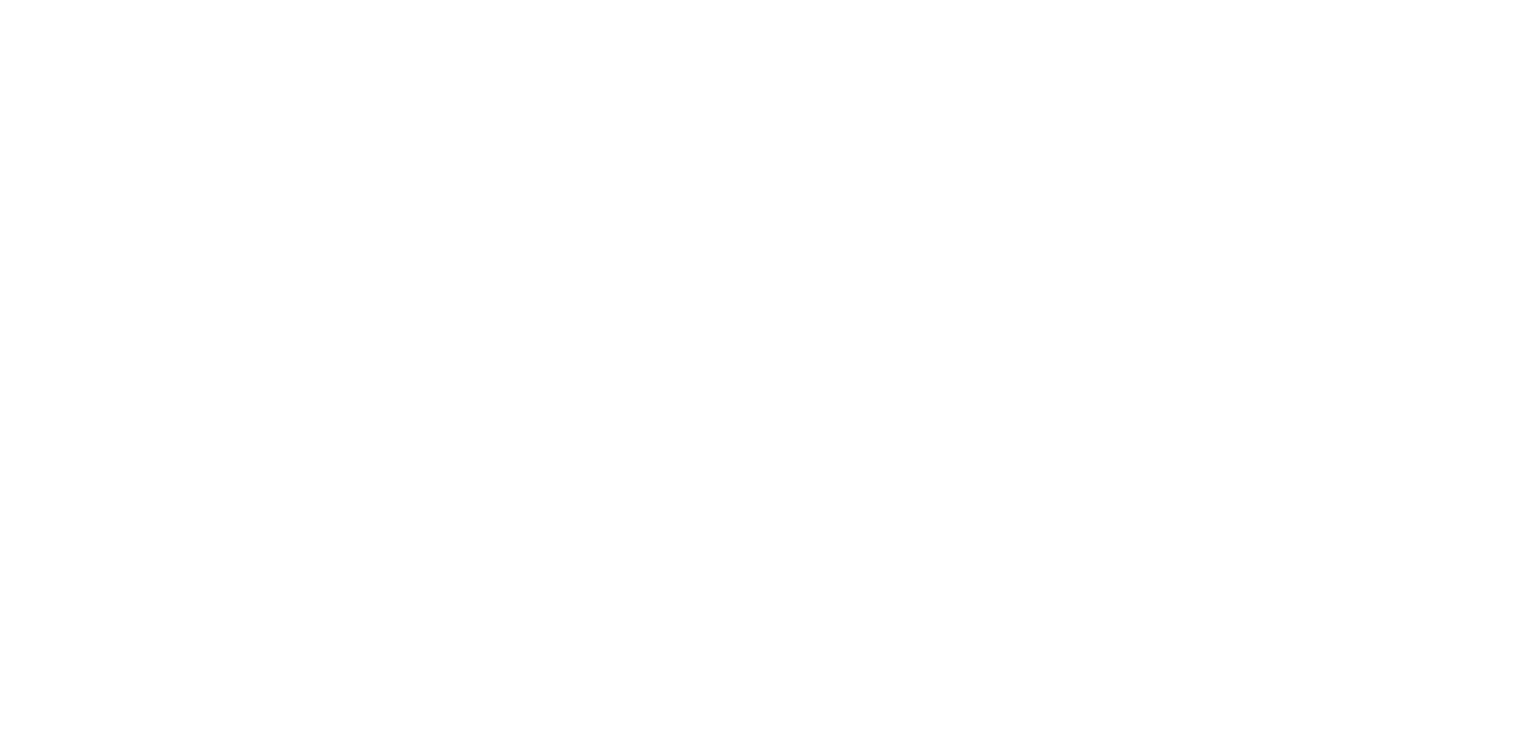 scroll, scrollTop: 0, scrollLeft: 0, axis: both 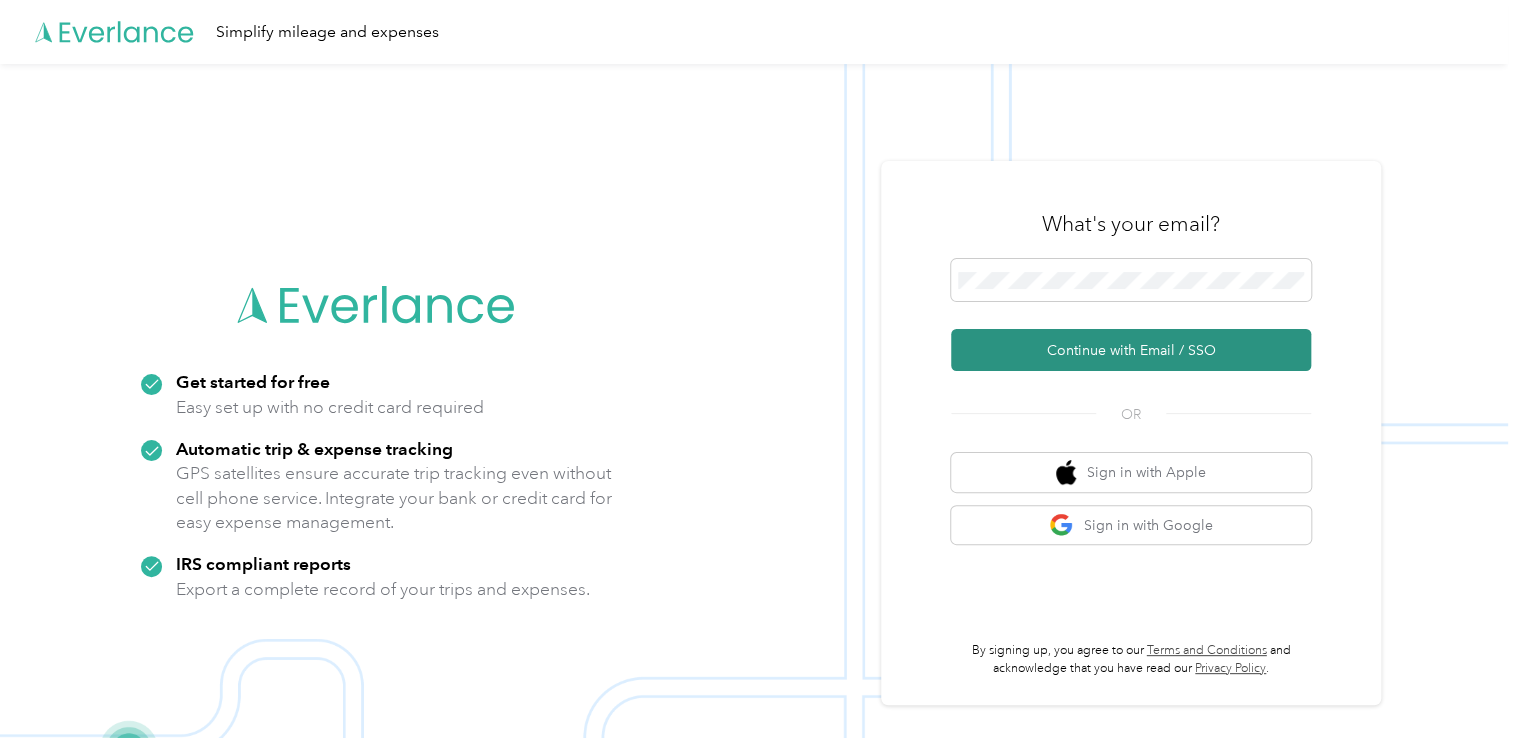 click on "Continue with Email / SSO" at bounding box center [1131, 350] 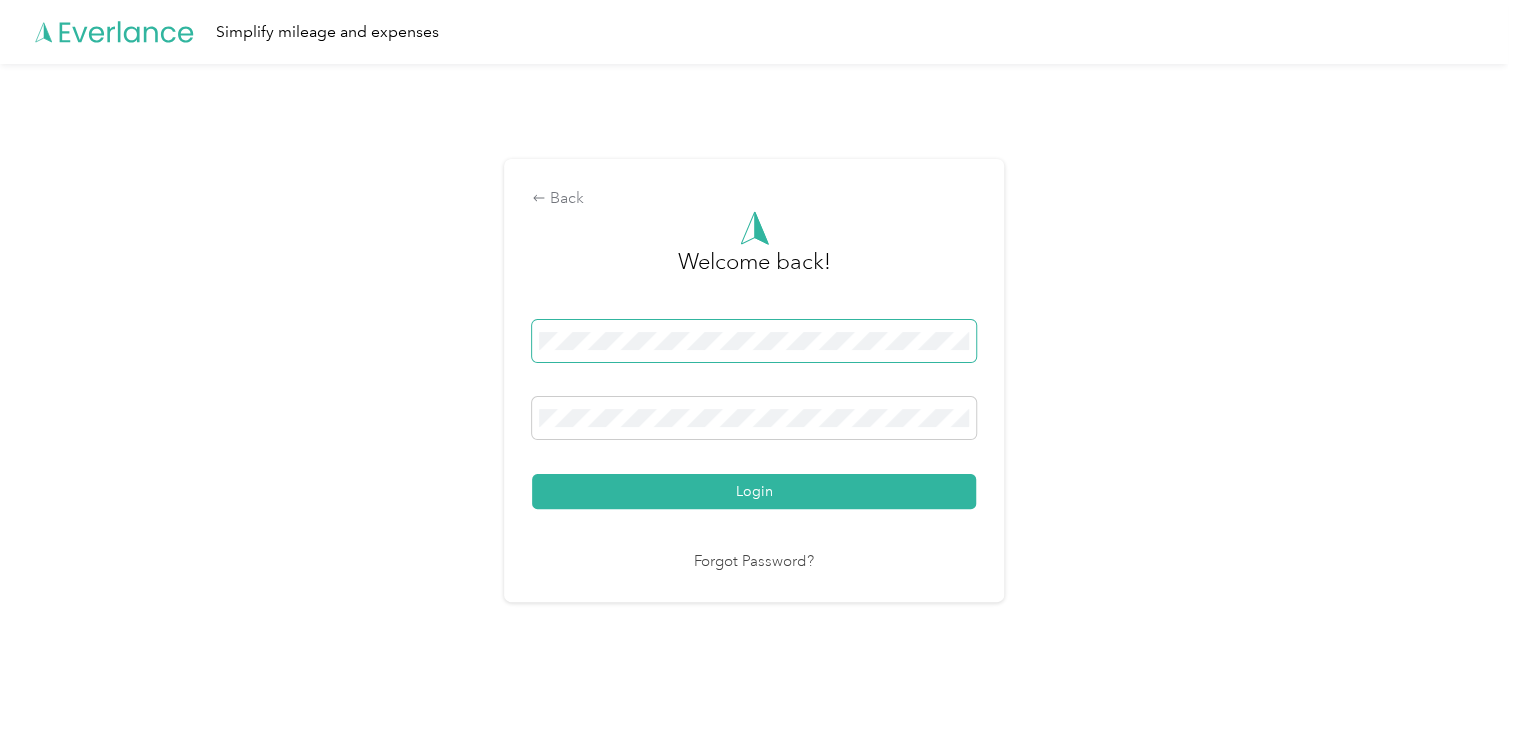 click at bounding box center (754, 341) 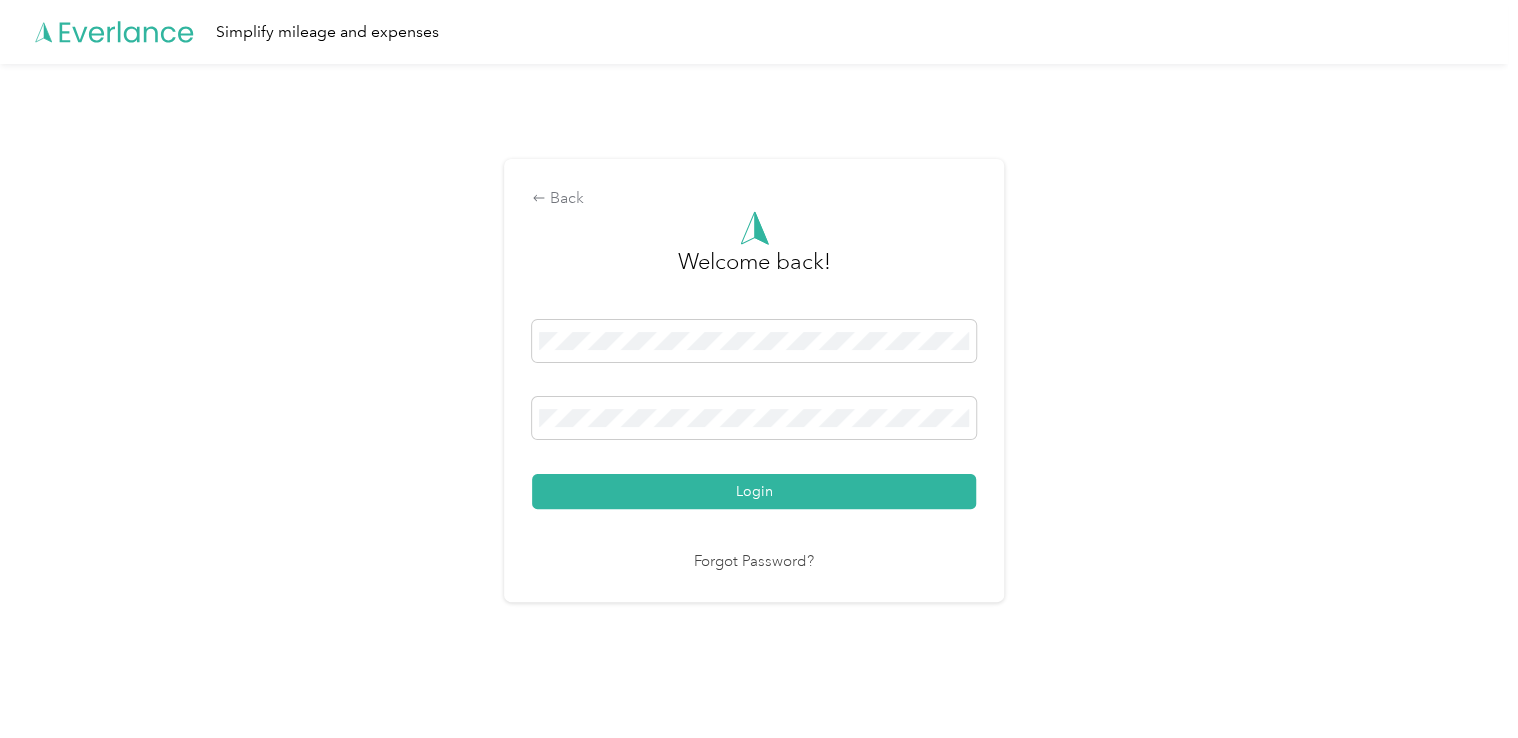 click on "Back Welcome back! Login Forgot Password?" at bounding box center (754, 388) 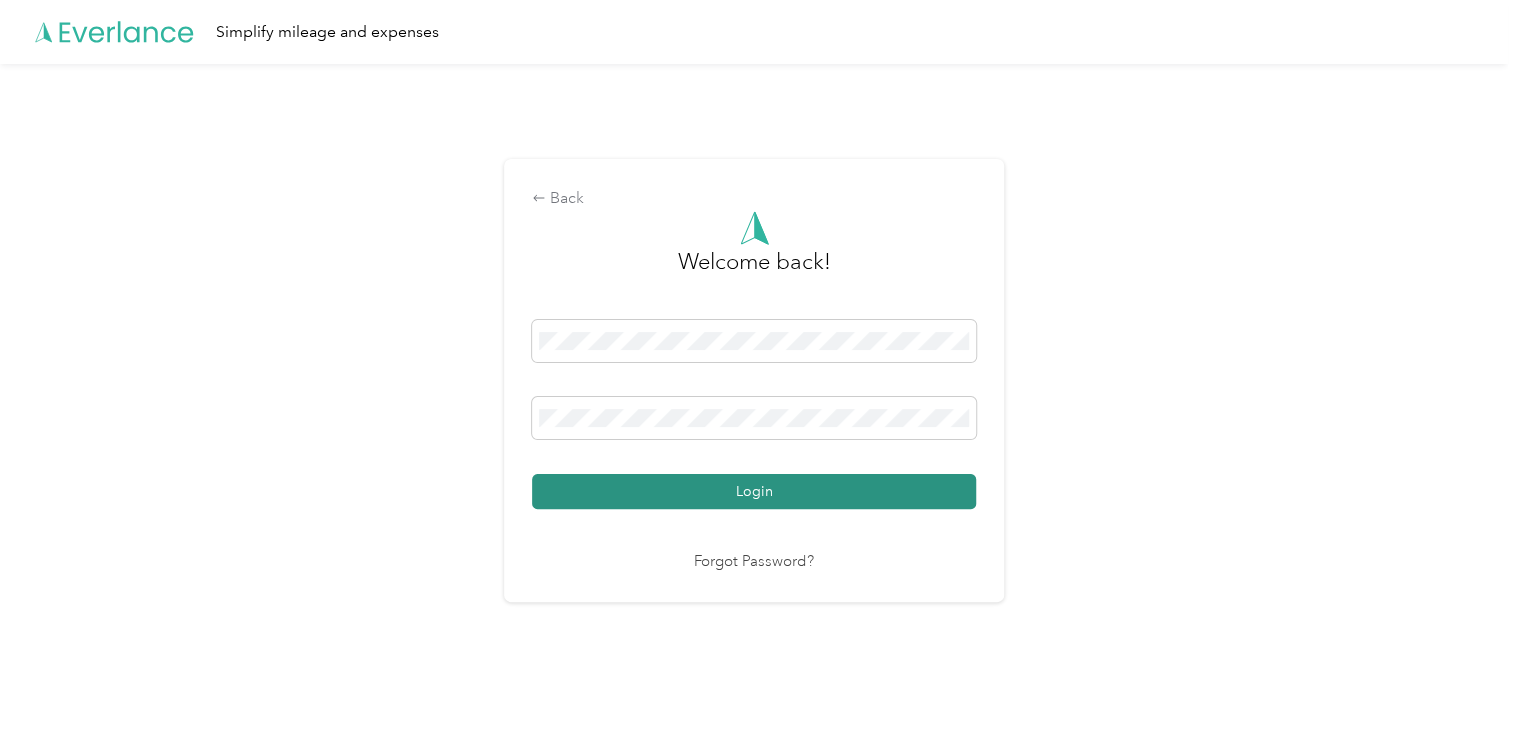 click on "Login" at bounding box center (754, 491) 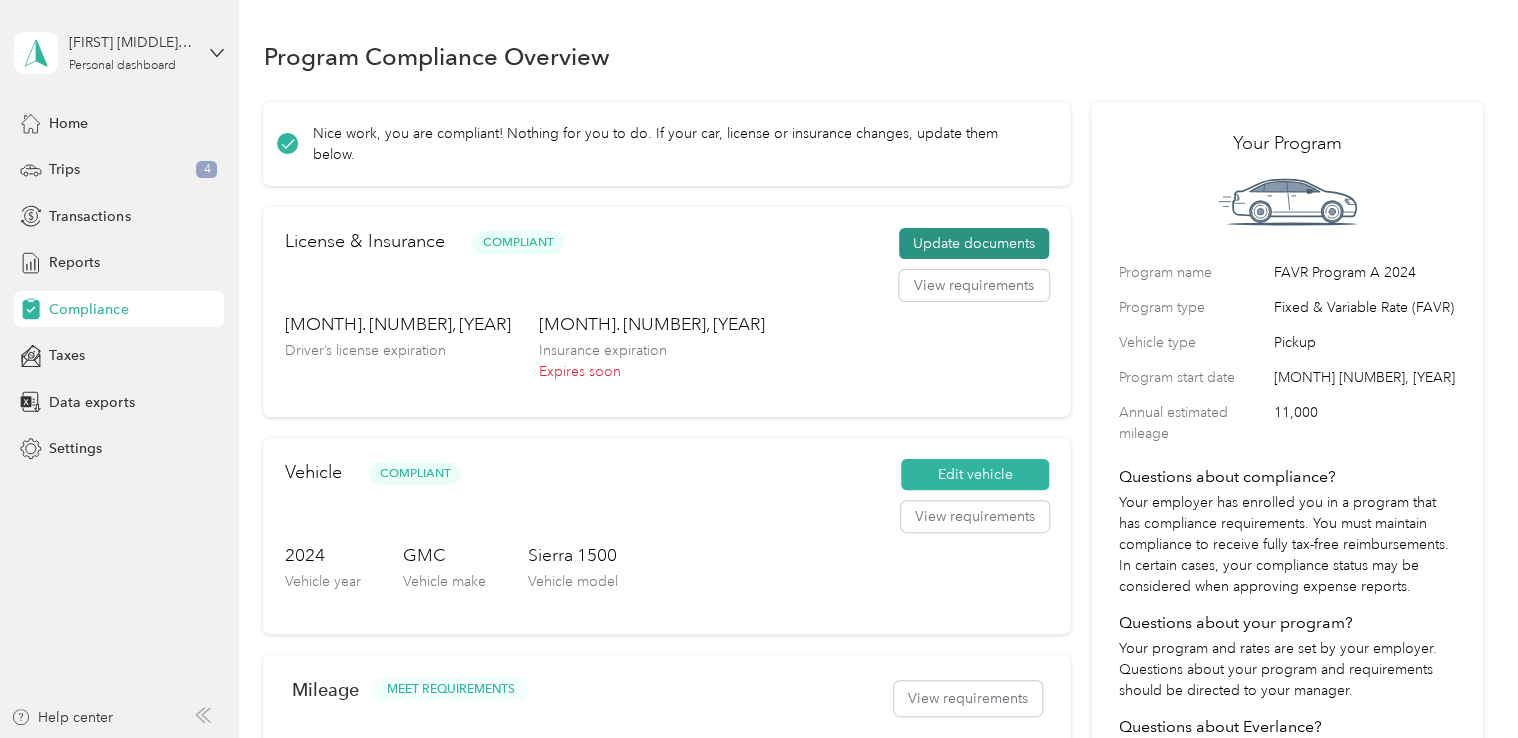 click on "Update documents" at bounding box center [974, 244] 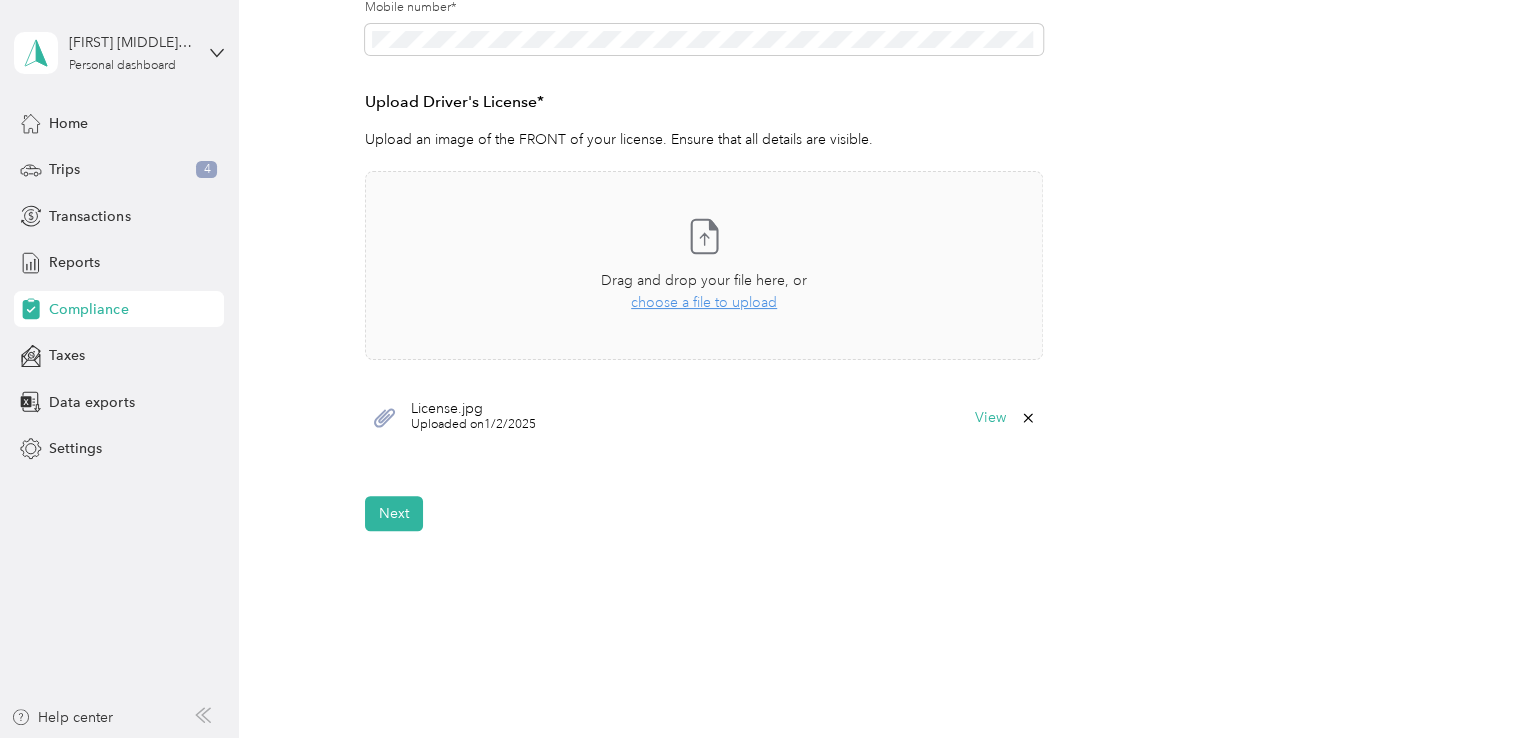 scroll, scrollTop: 571, scrollLeft: 0, axis: vertical 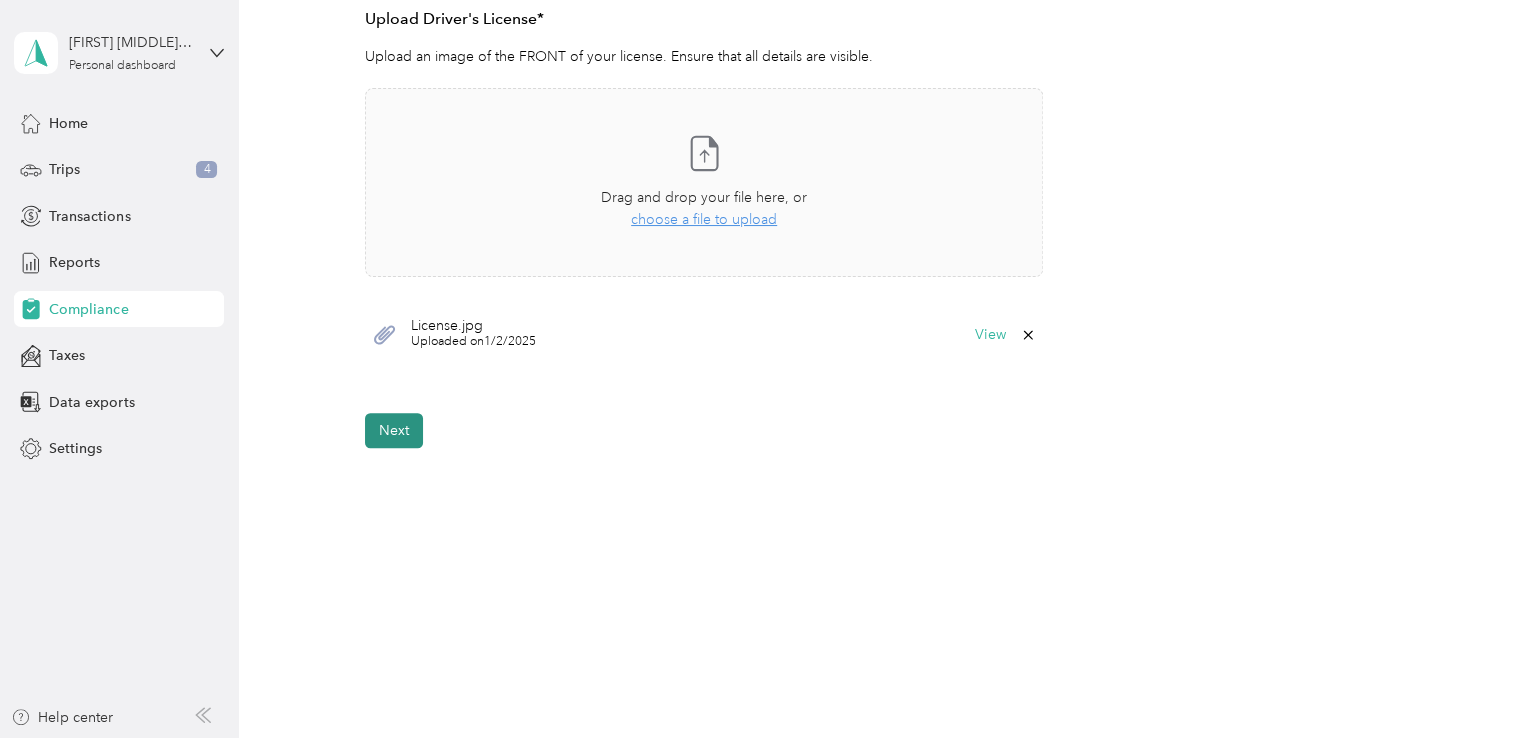 click on "Next" at bounding box center (394, 430) 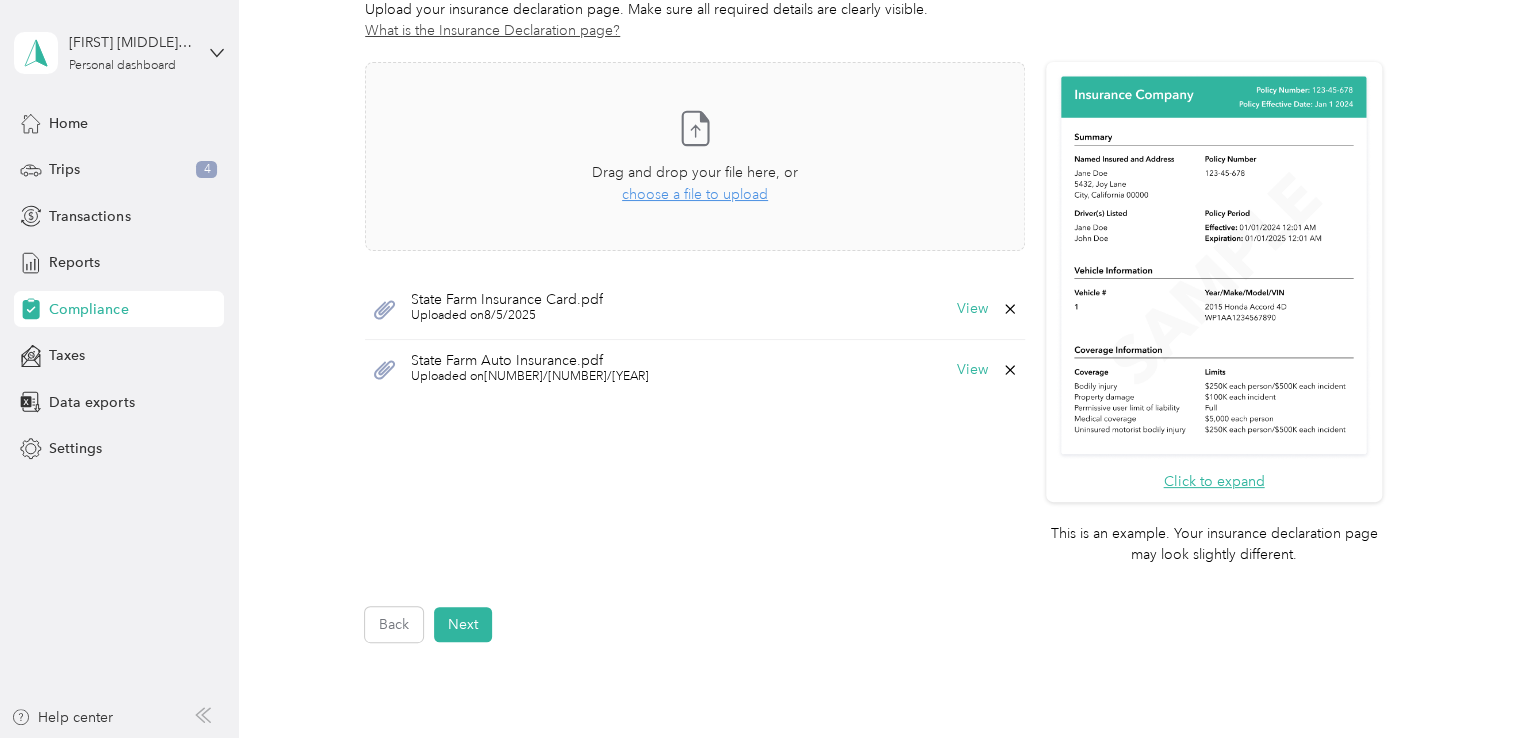 scroll, scrollTop: 571, scrollLeft: 0, axis: vertical 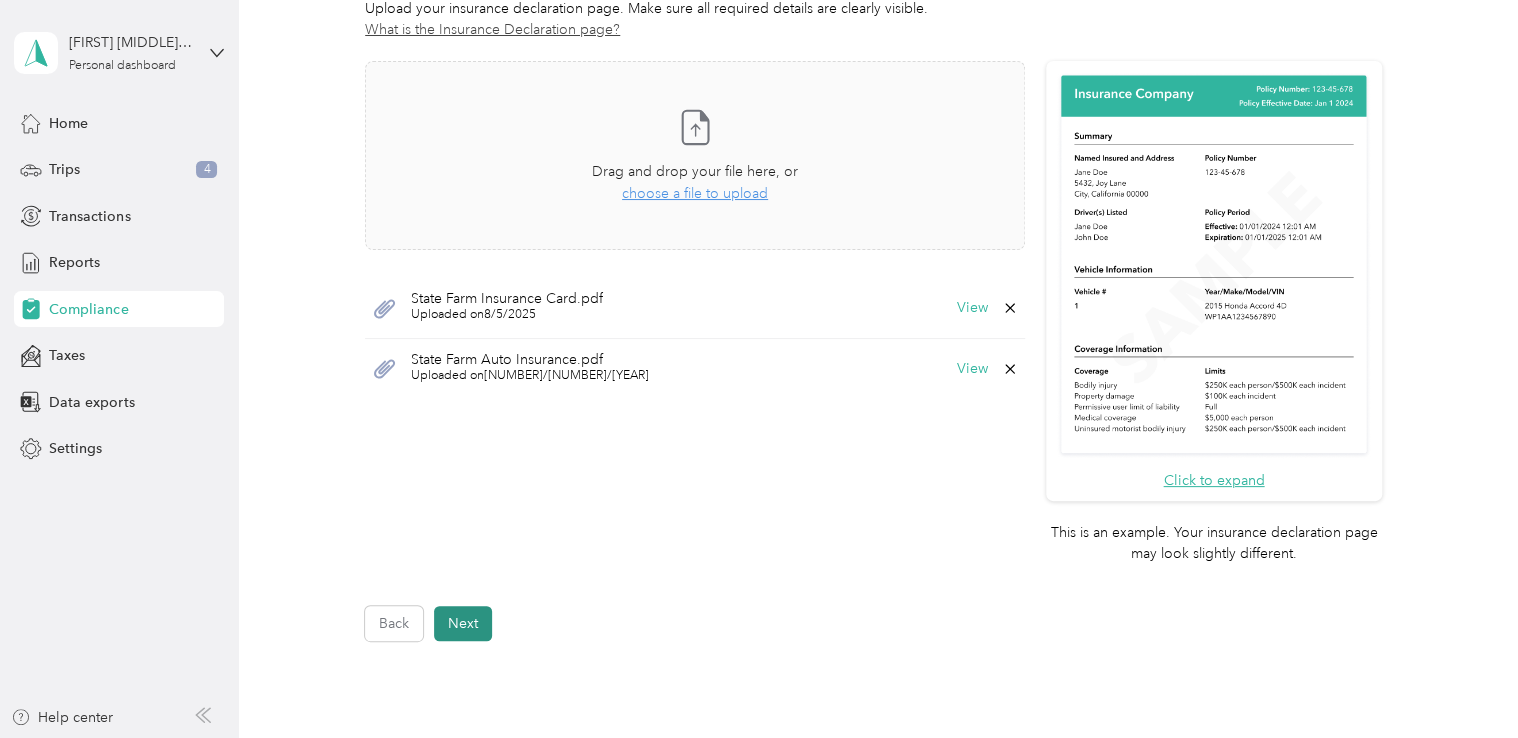 click on "Next" at bounding box center [463, 623] 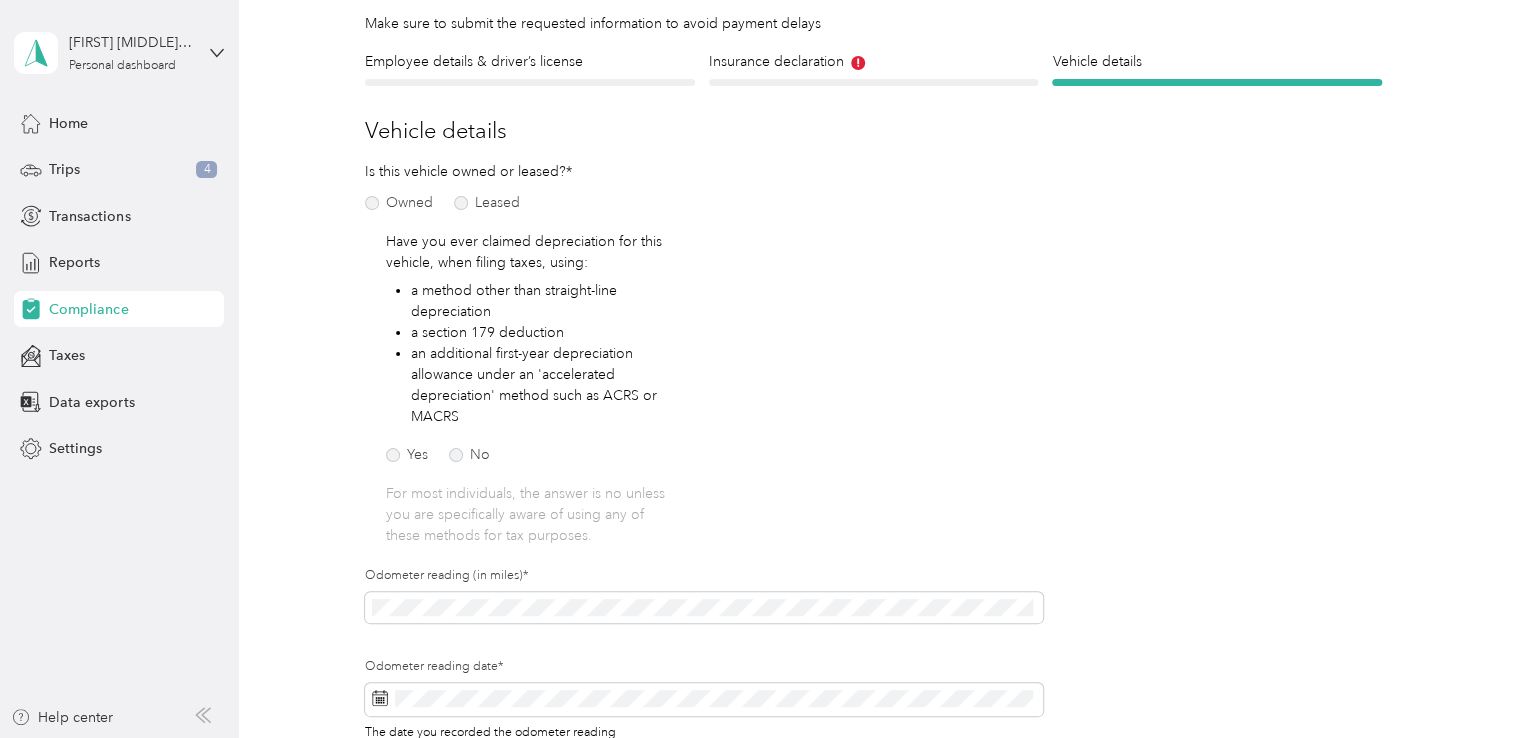 scroll, scrollTop: 144, scrollLeft: 0, axis: vertical 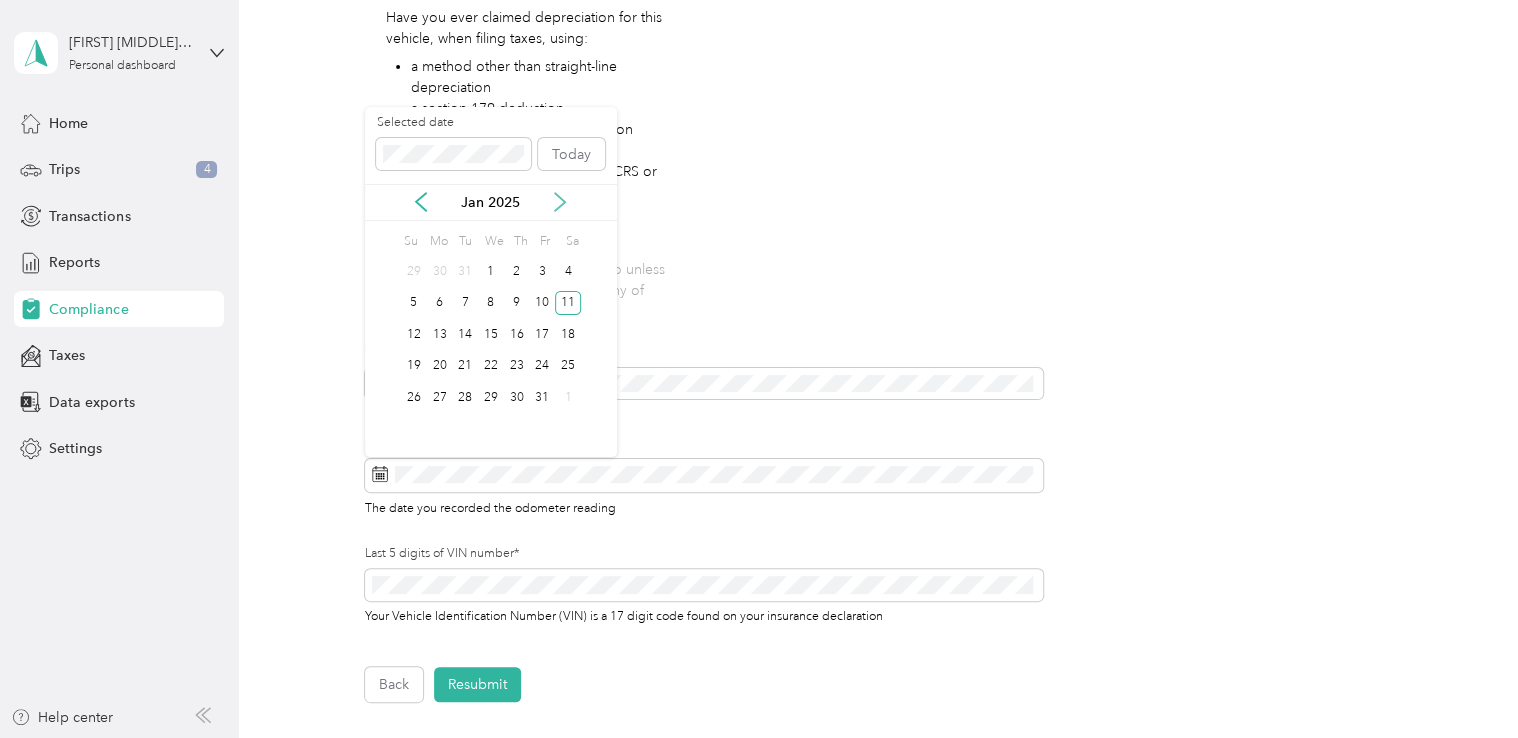 click 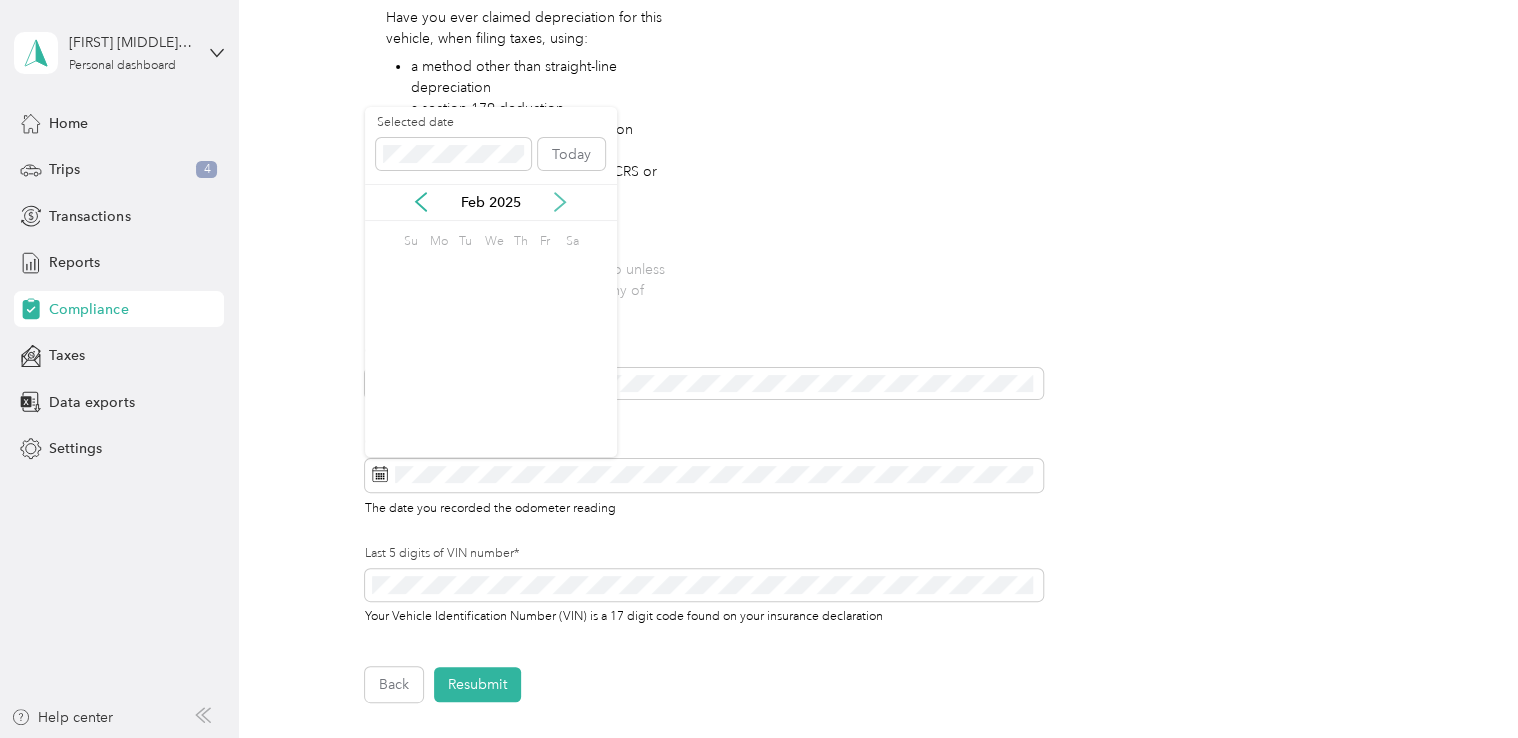 click 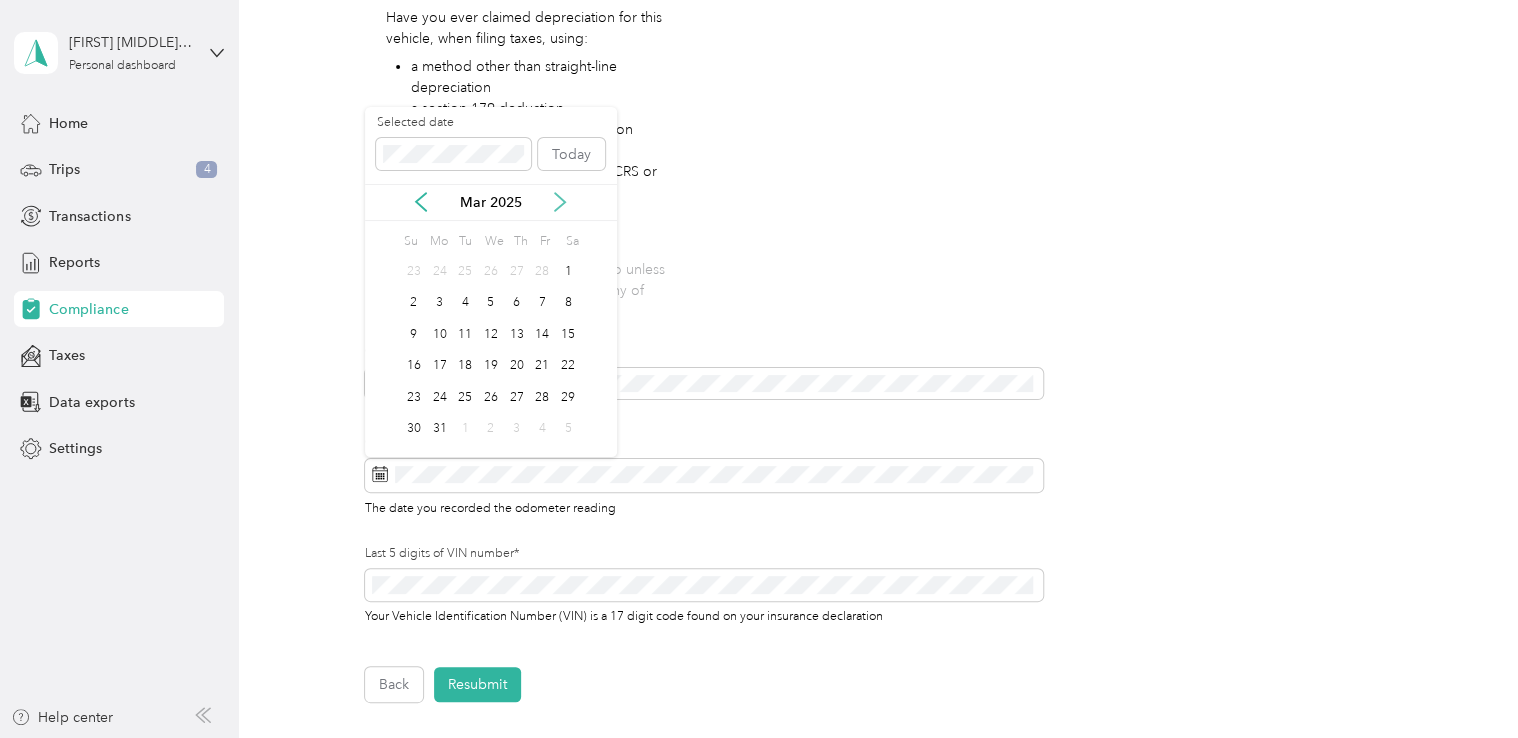 click 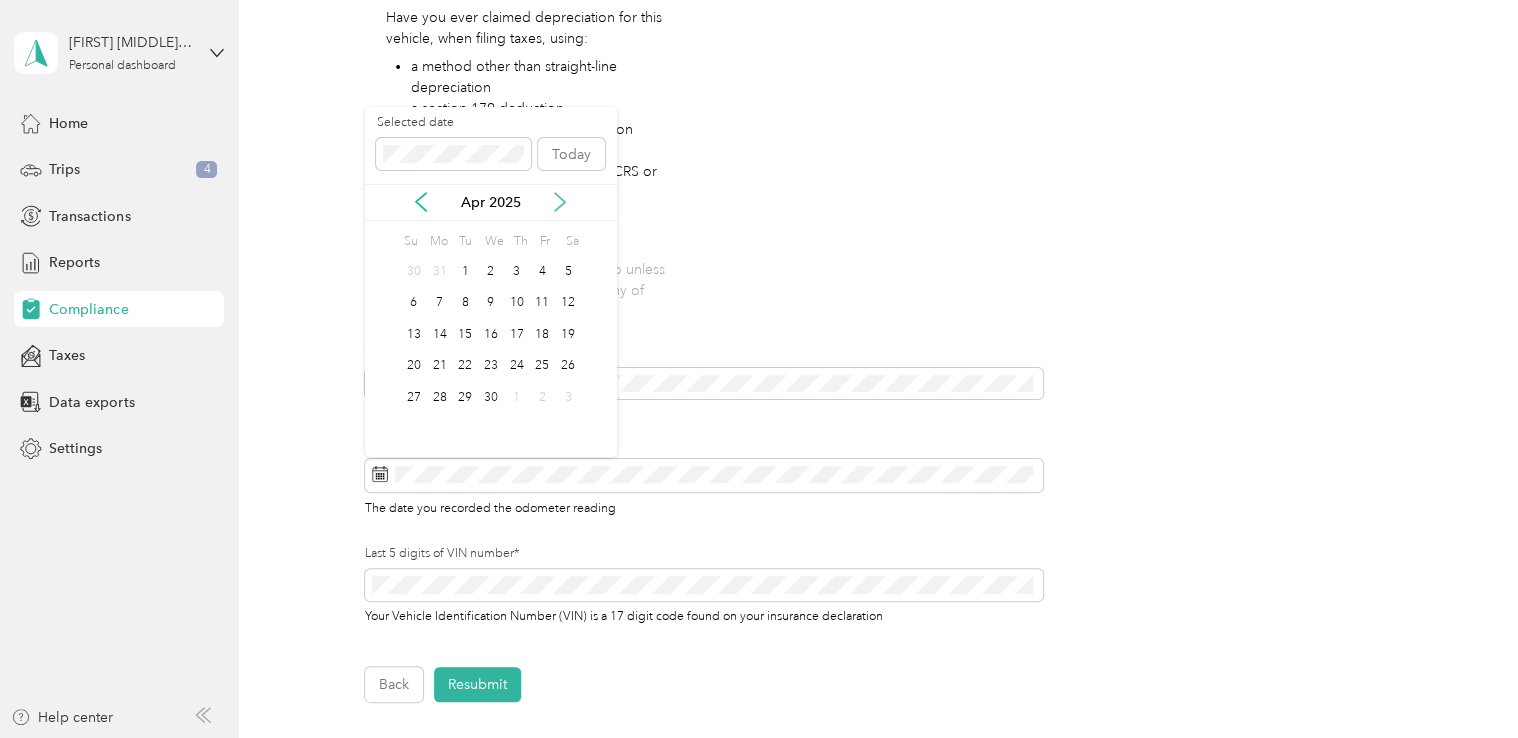 click 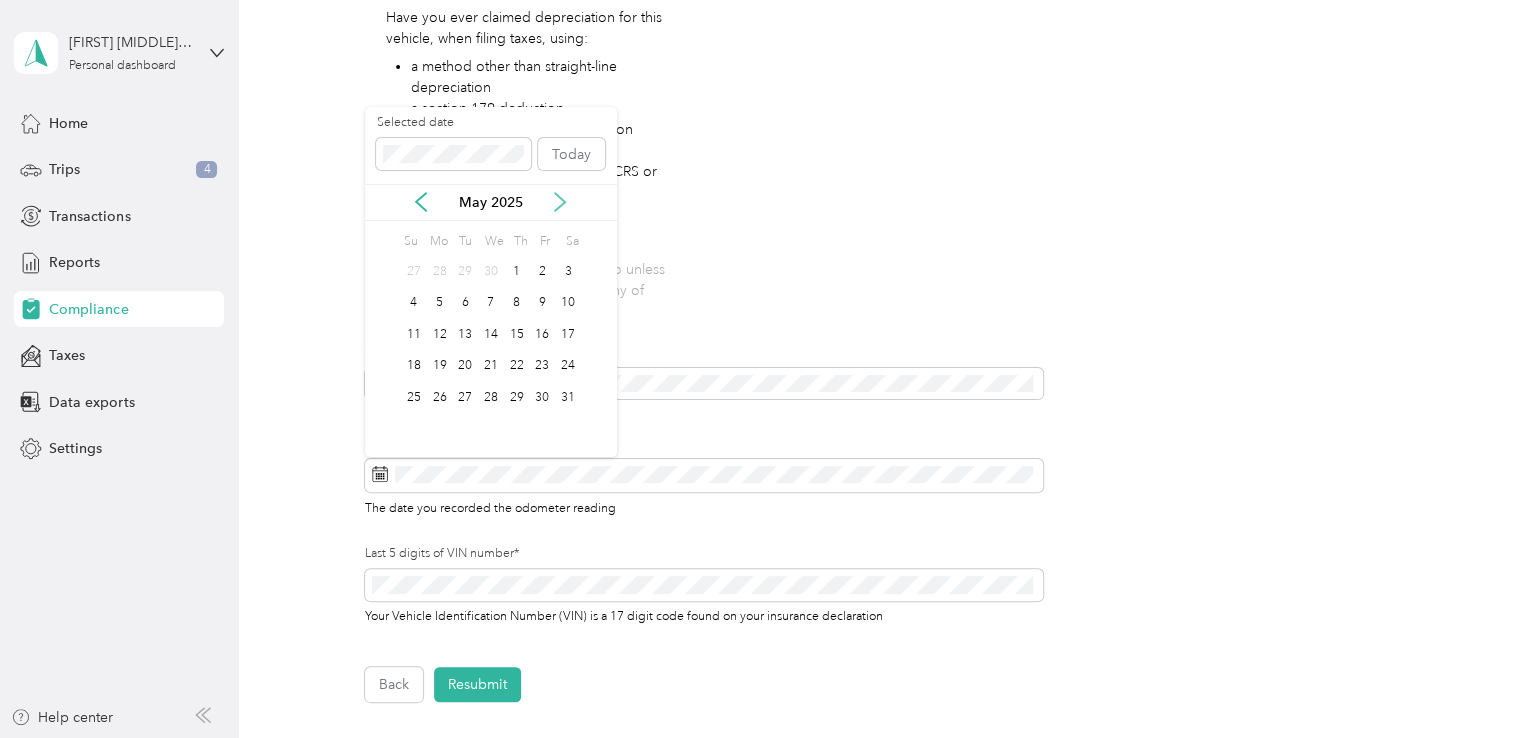 click 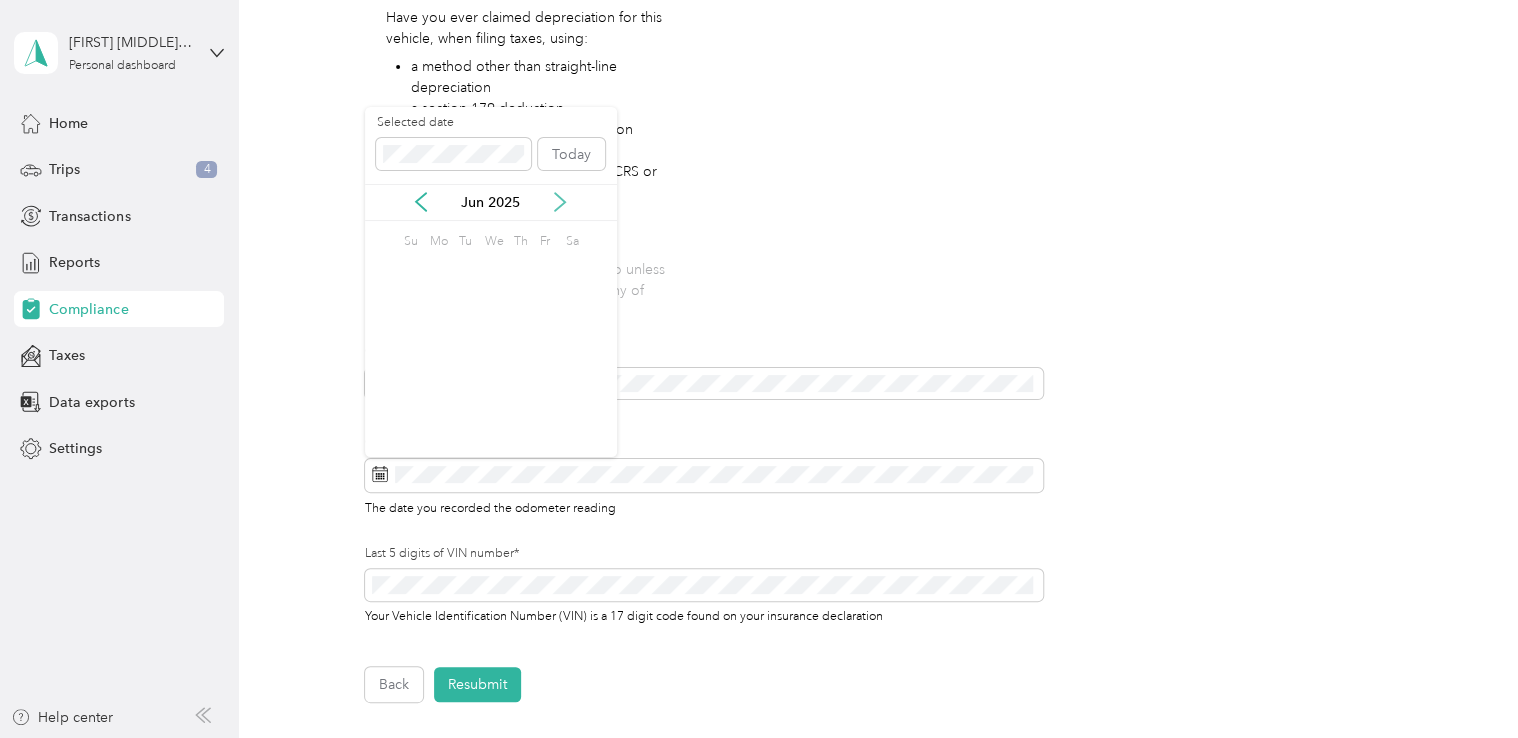 click 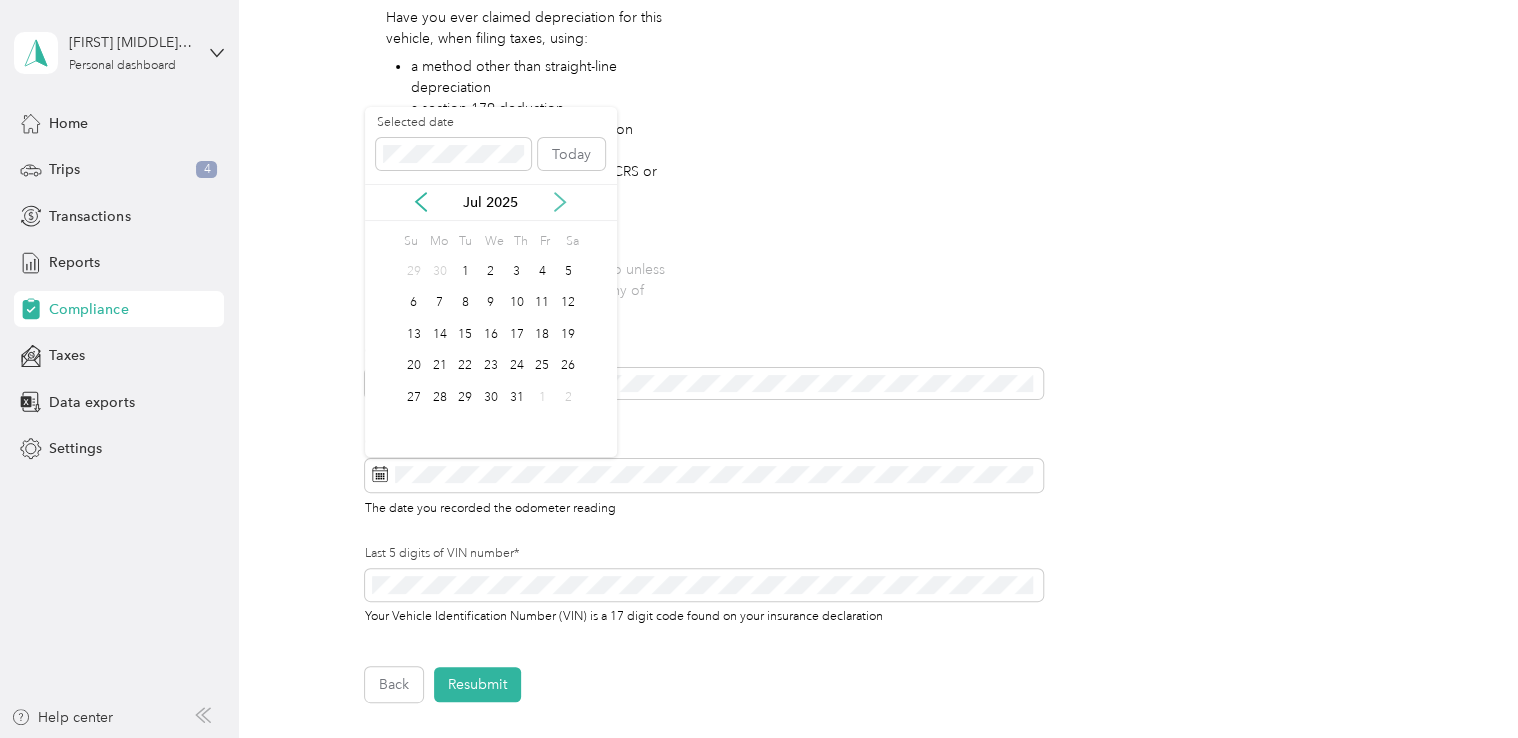click 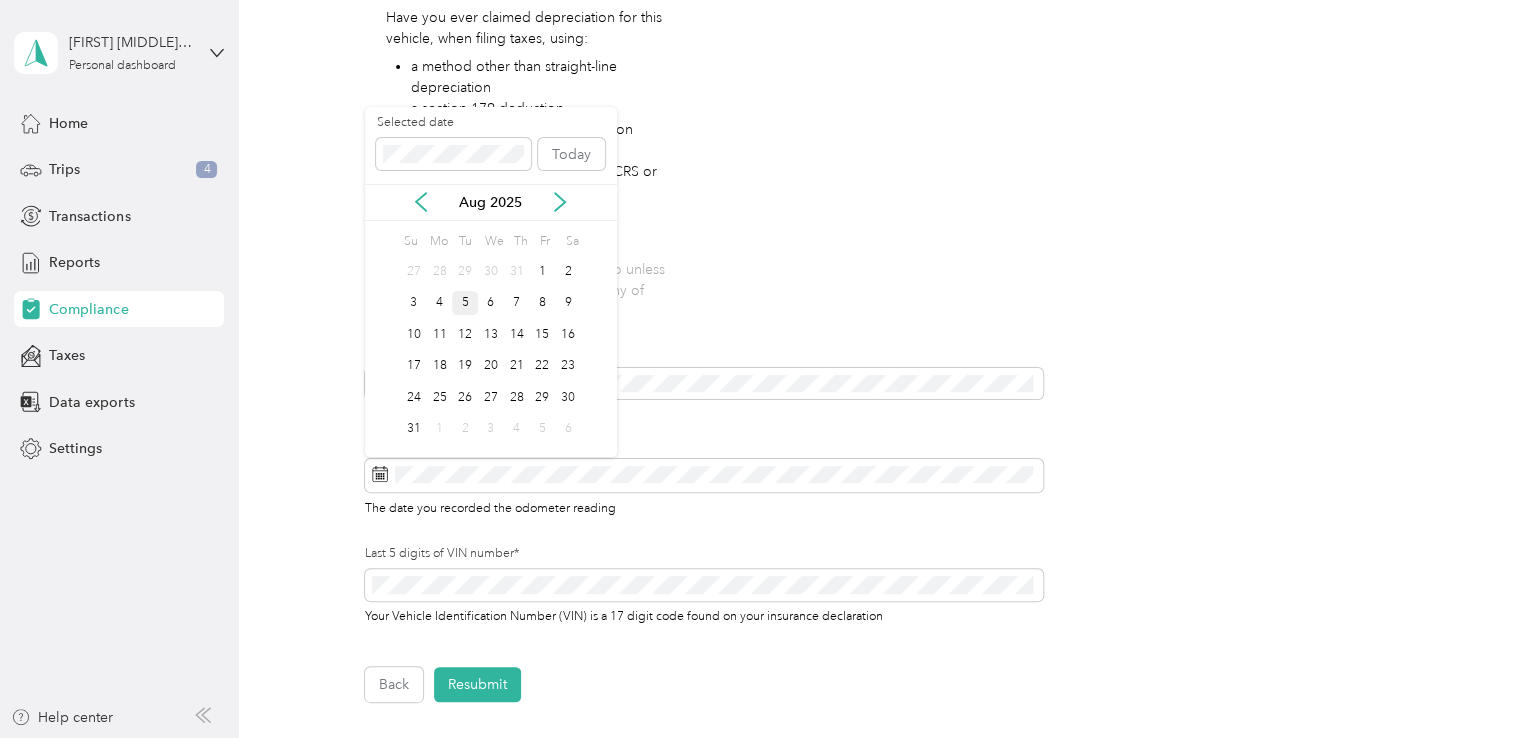 click on "5" at bounding box center (465, 303) 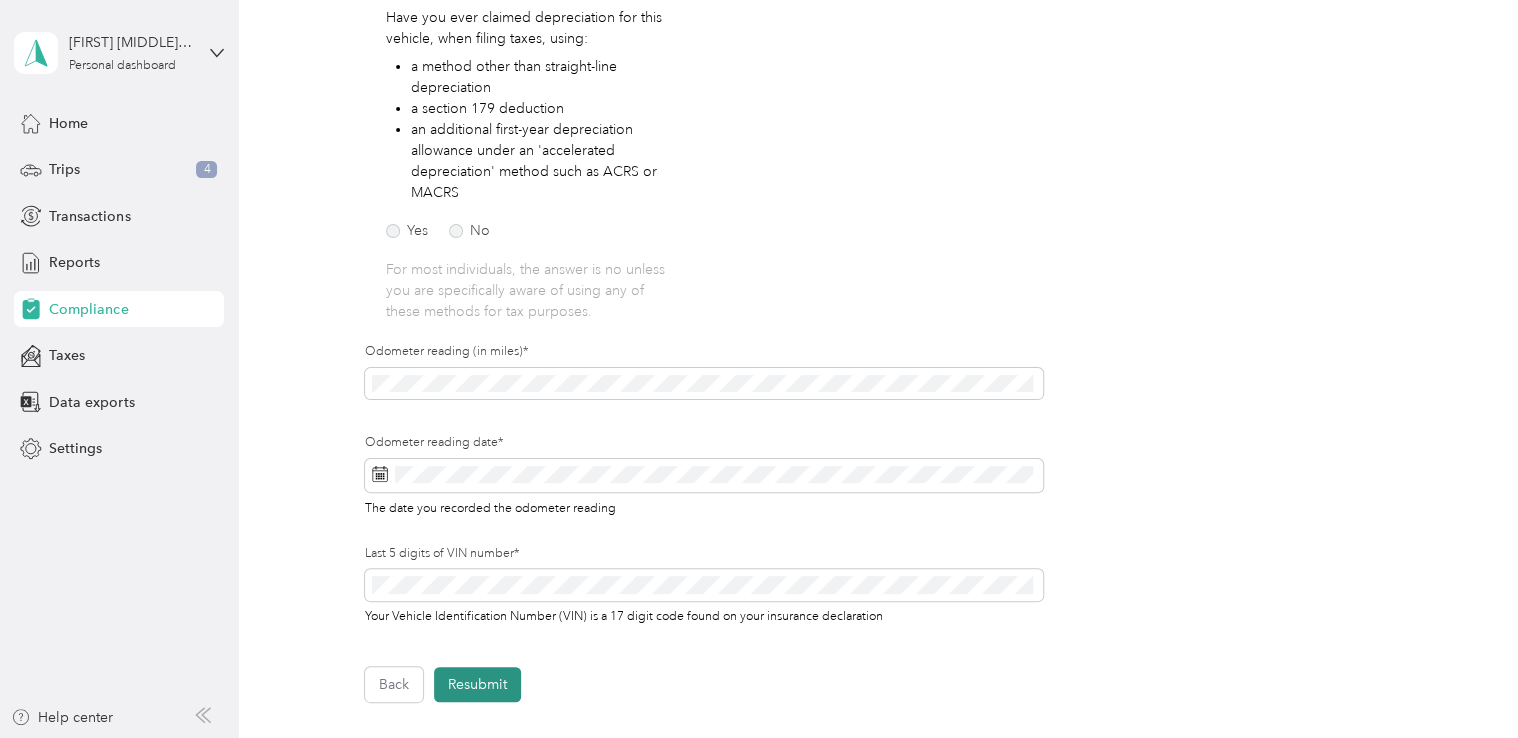 click on "Resubmit" at bounding box center (477, 684) 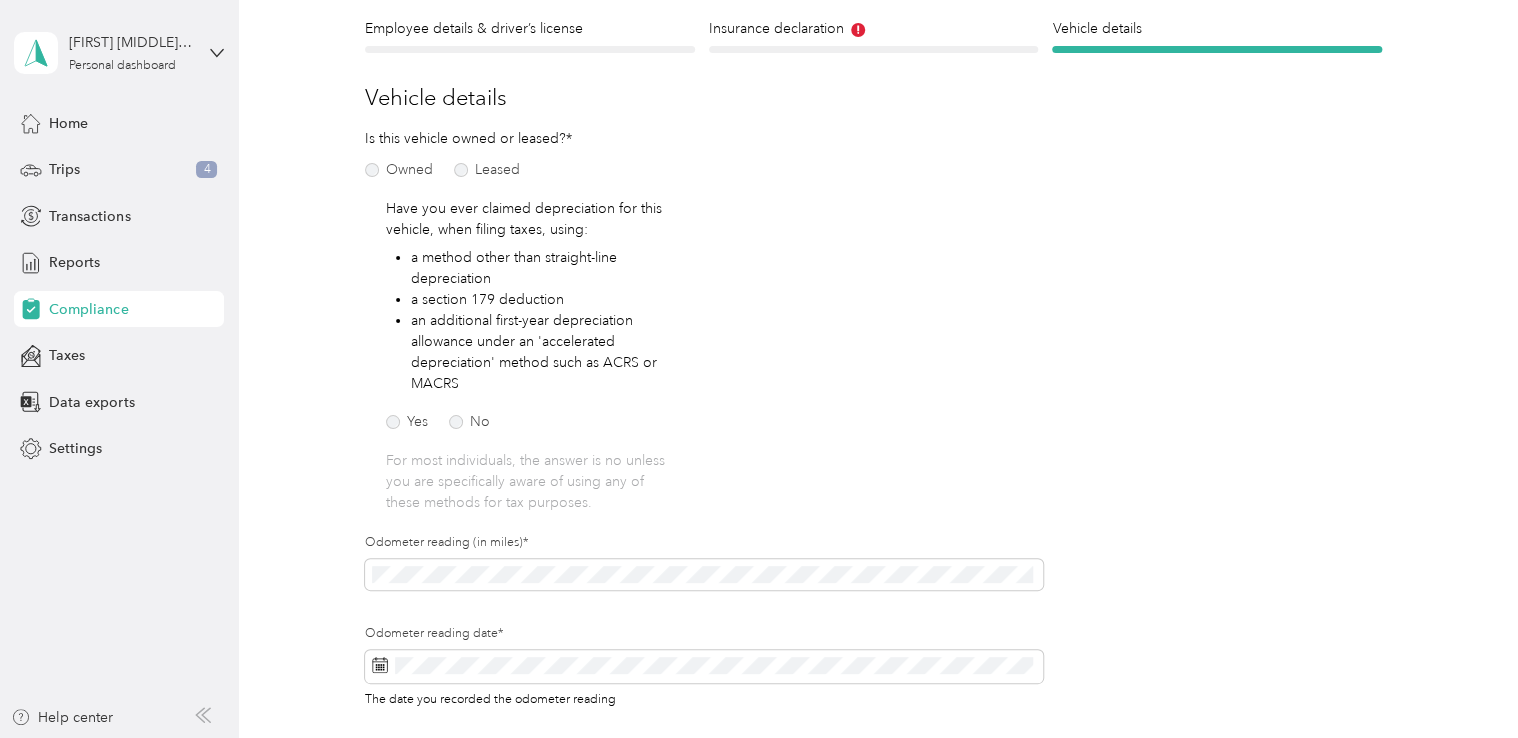 scroll, scrollTop: 24, scrollLeft: 0, axis: vertical 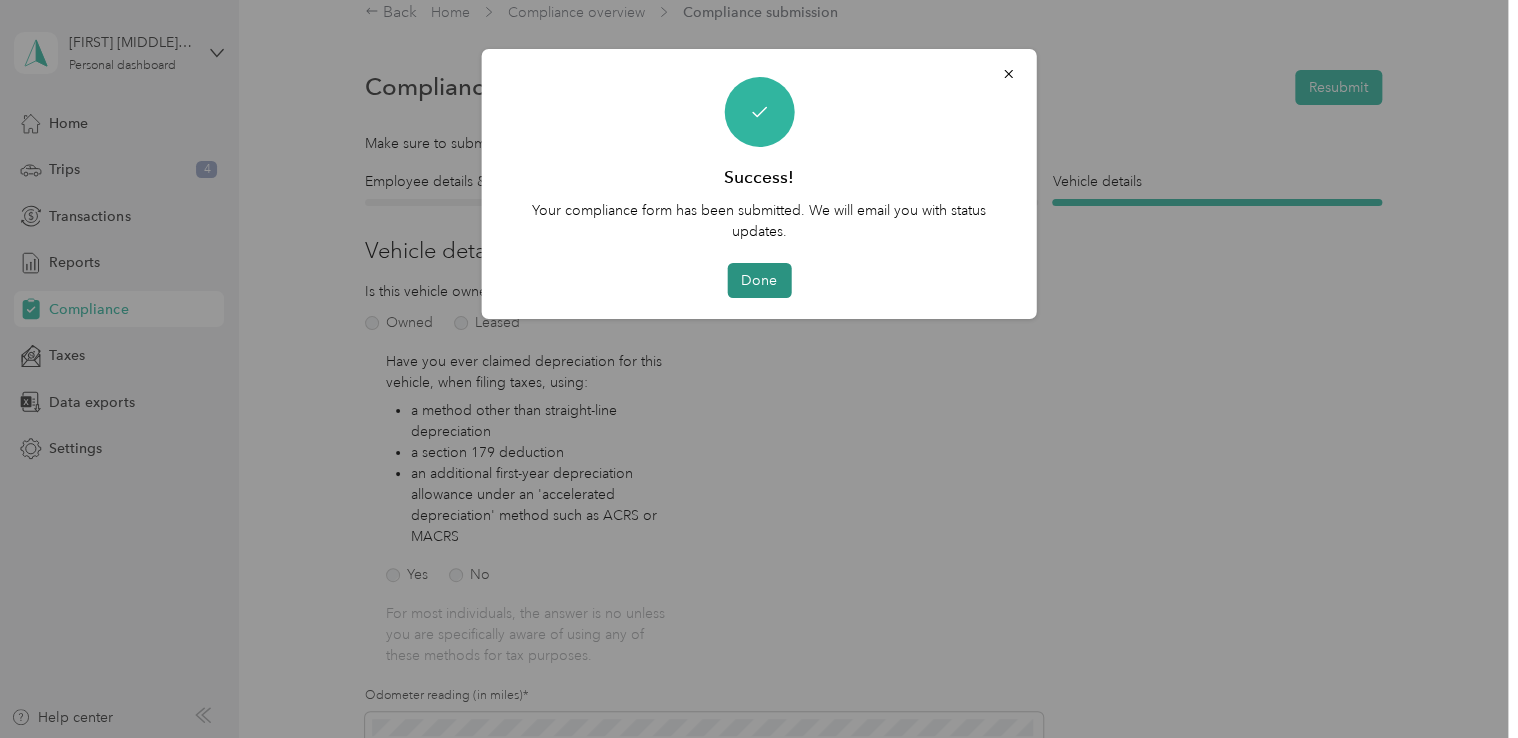 click on "Done" at bounding box center (759, 280) 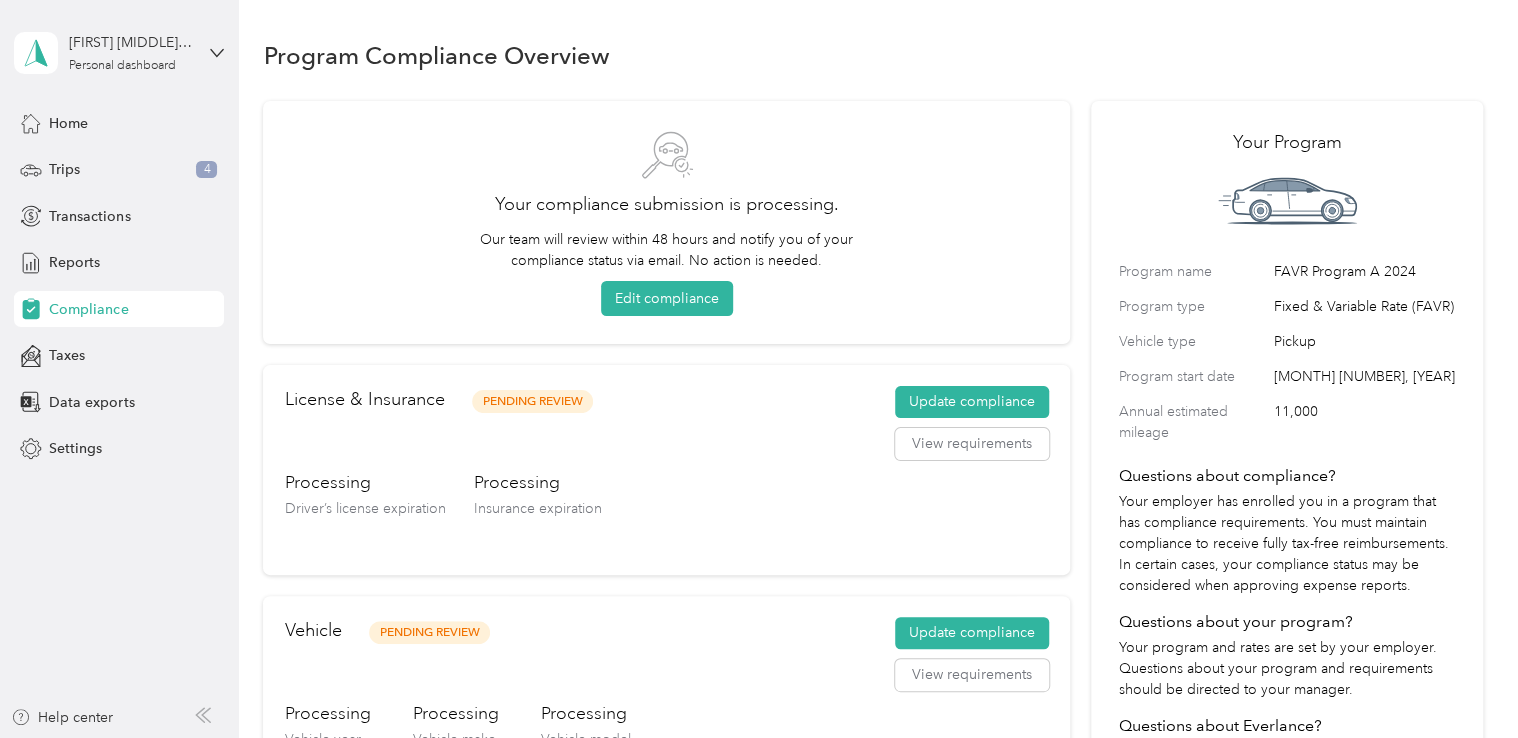 scroll, scrollTop: 0, scrollLeft: 0, axis: both 